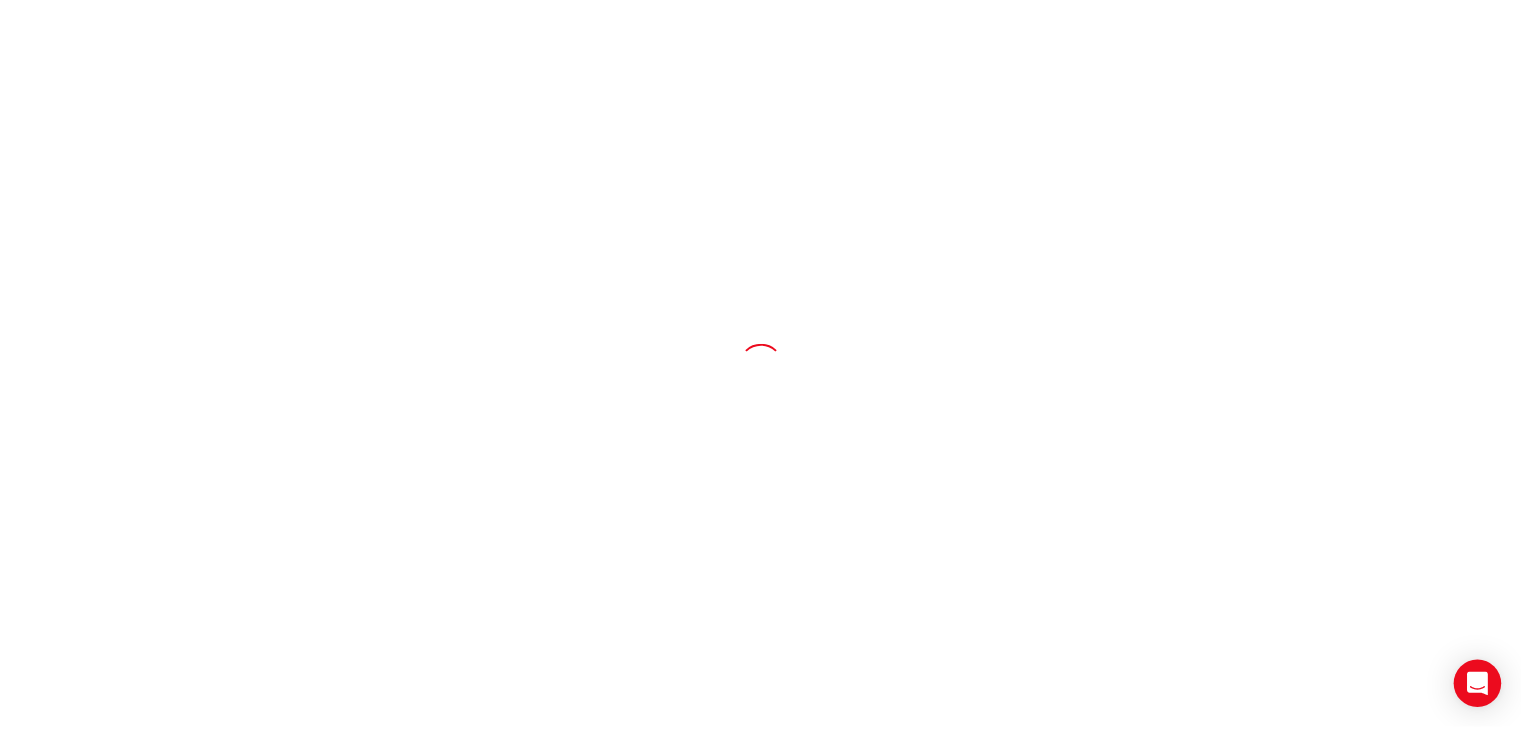 scroll, scrollTop: 0, scrollLeft: 0, axis: both 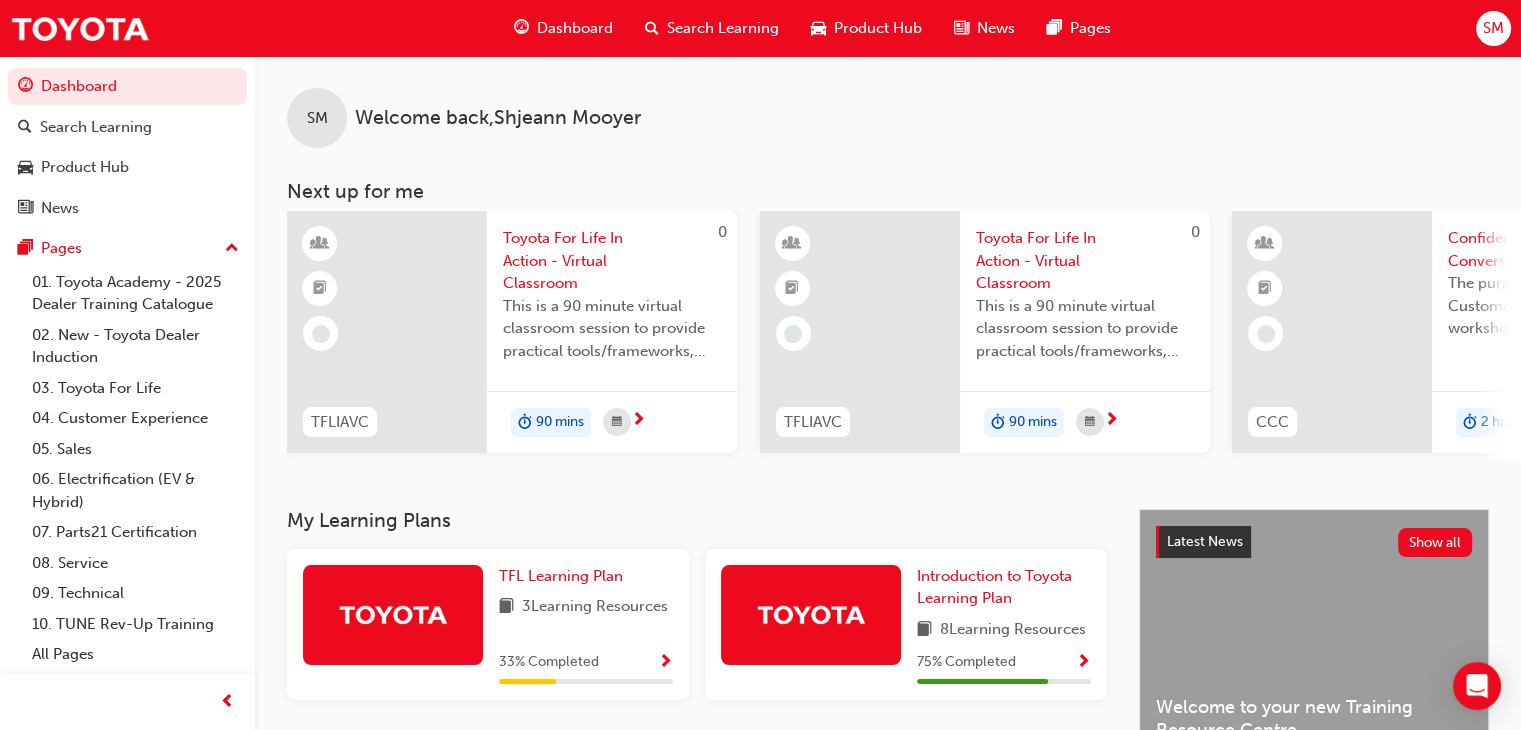 click at bounding box center (1083, 663) 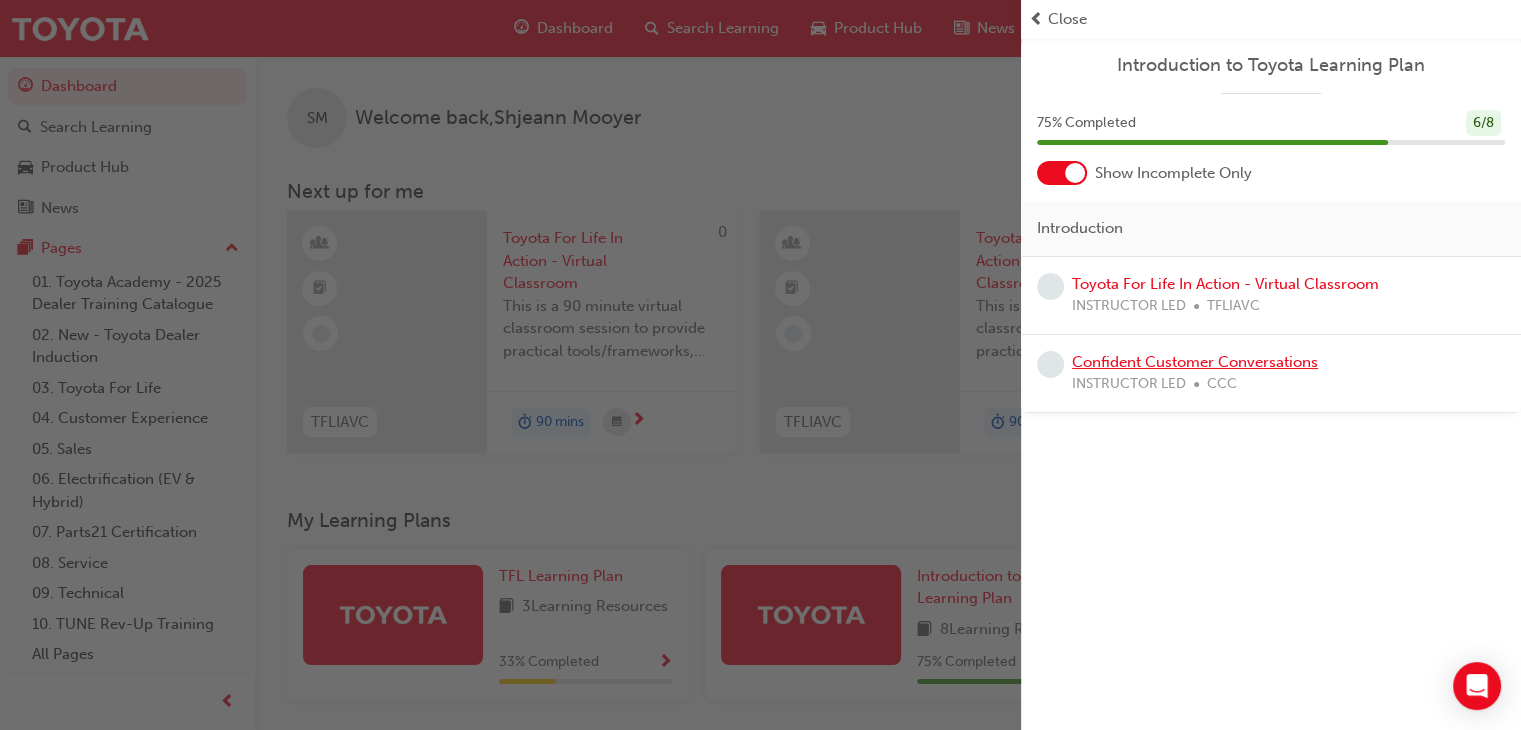click on "Confident Customer Conversations" at bounding box center [1195, 362] 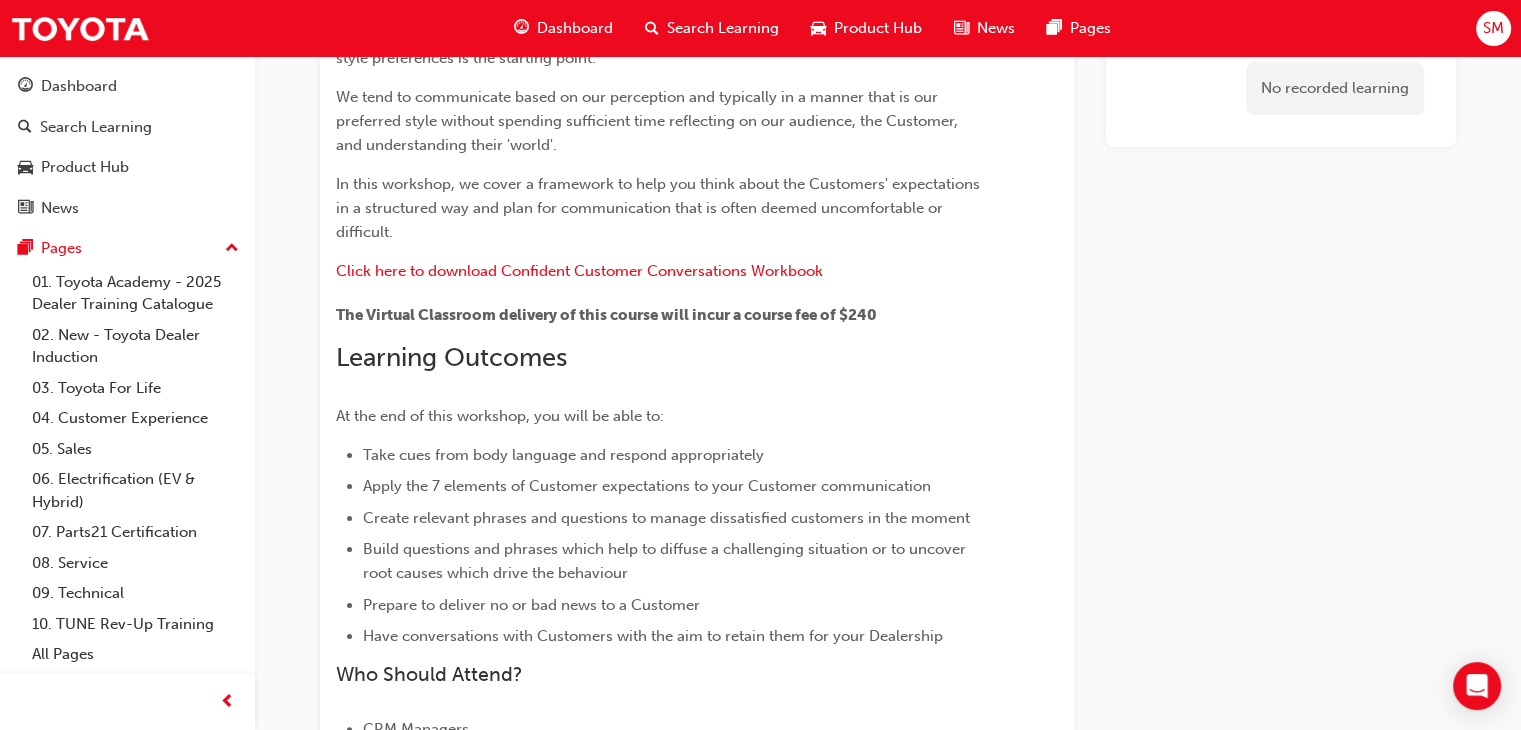 scroll, scrollTop: 276, scrollLeft: 0, axis: vertical 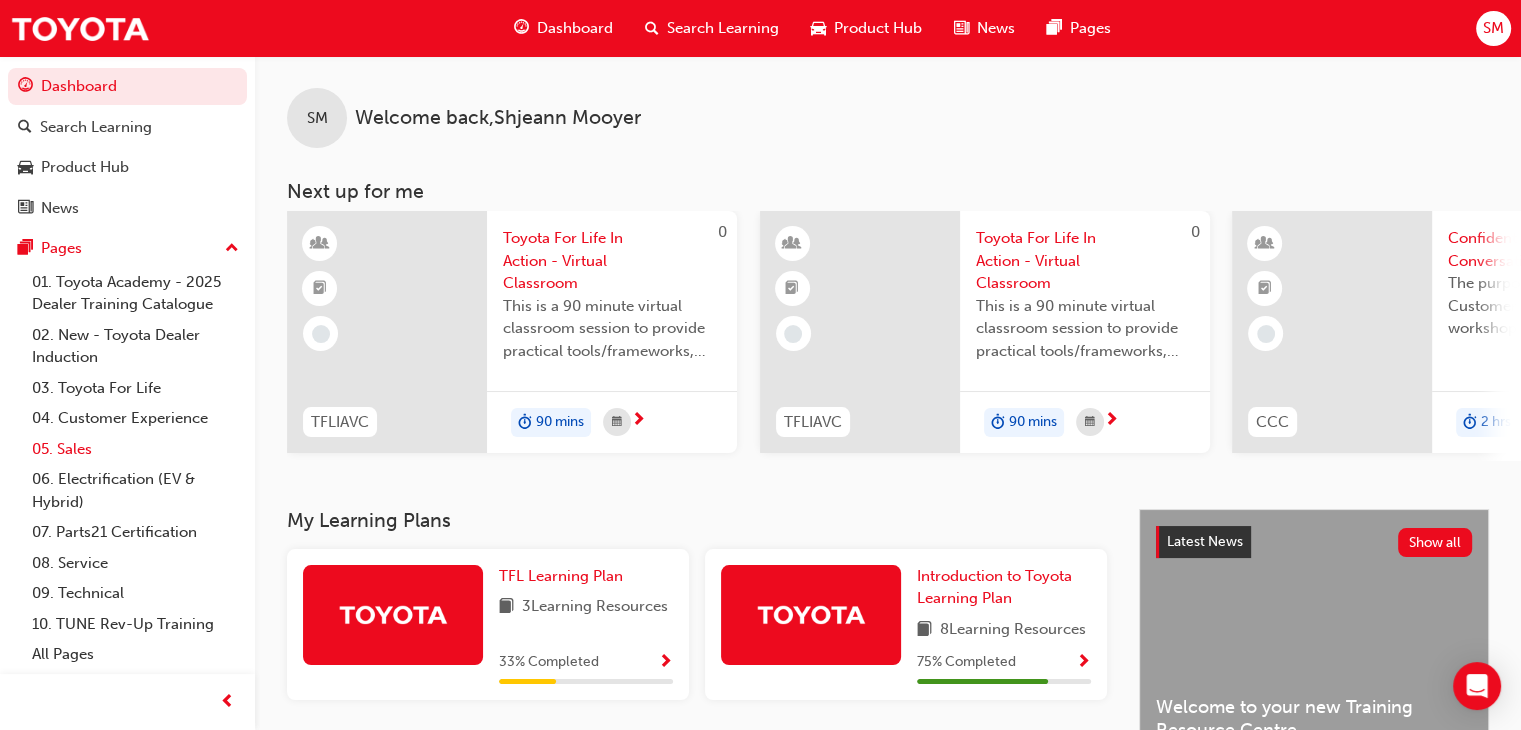 click on "05. Sales" at bounding box center (135, 449) 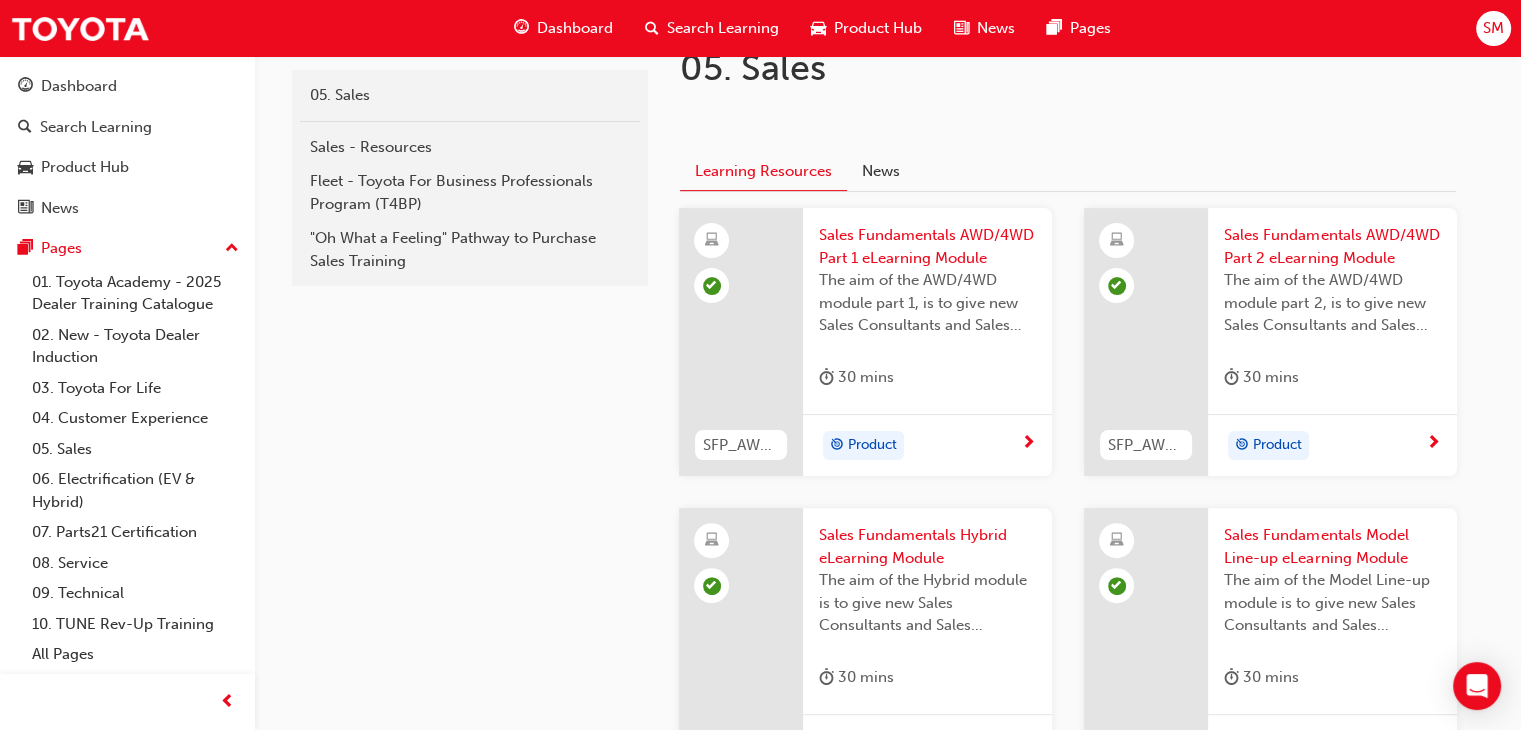 scroll, scrollTop: 449, scrollLeft: 0, axis: vertical 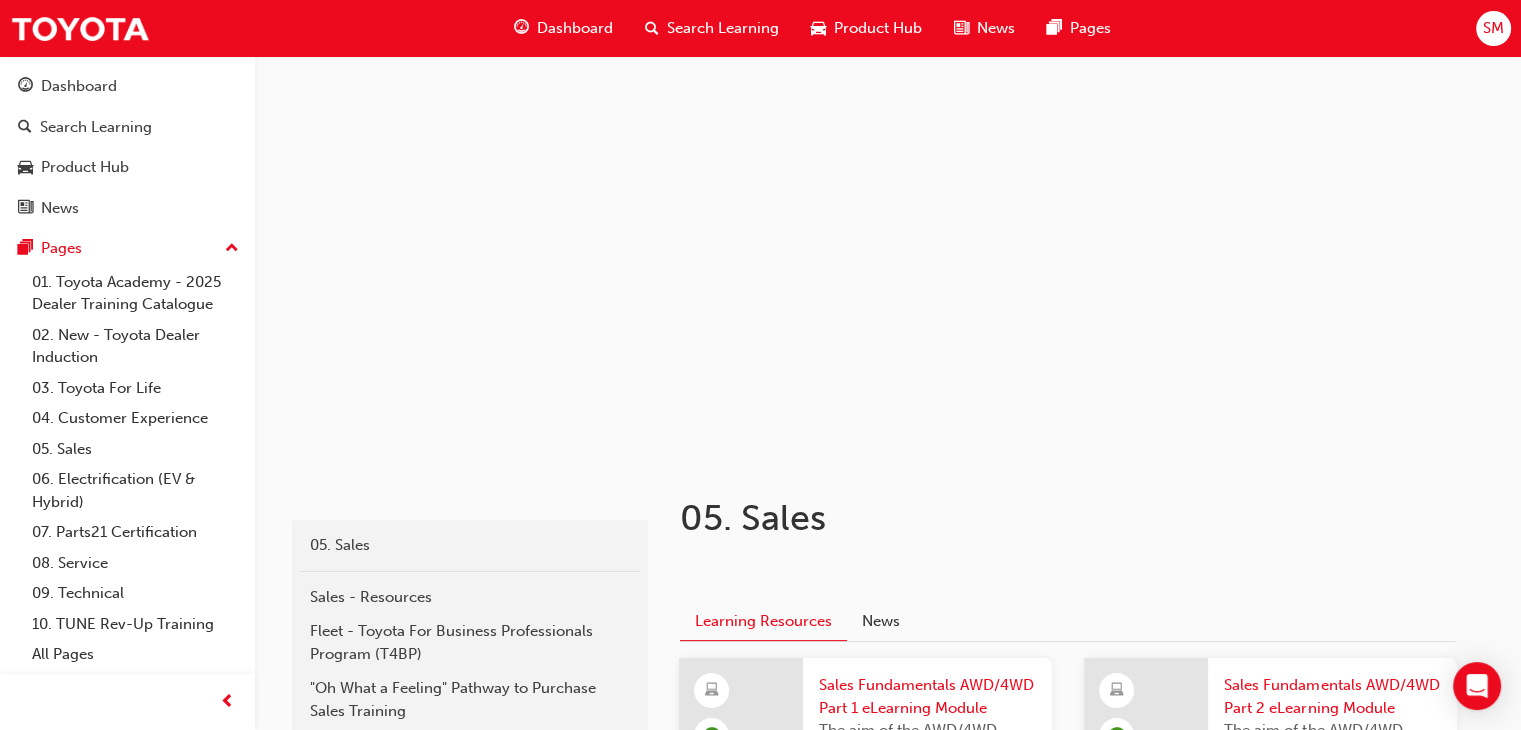 click on "Sales - Resources" at bounding box center [470, 597] 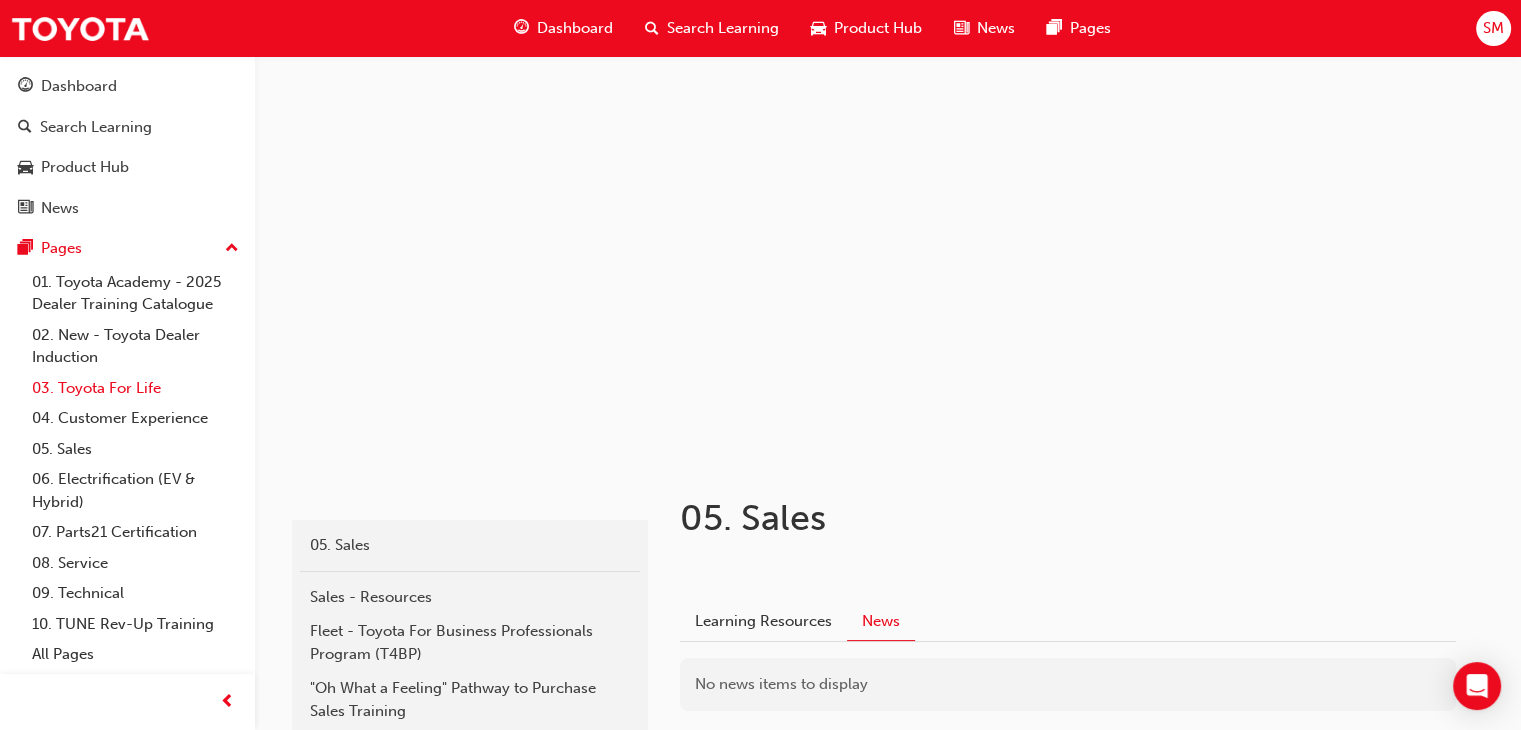 click on "03. Toyota For Life" at bounding box center (135, 388) 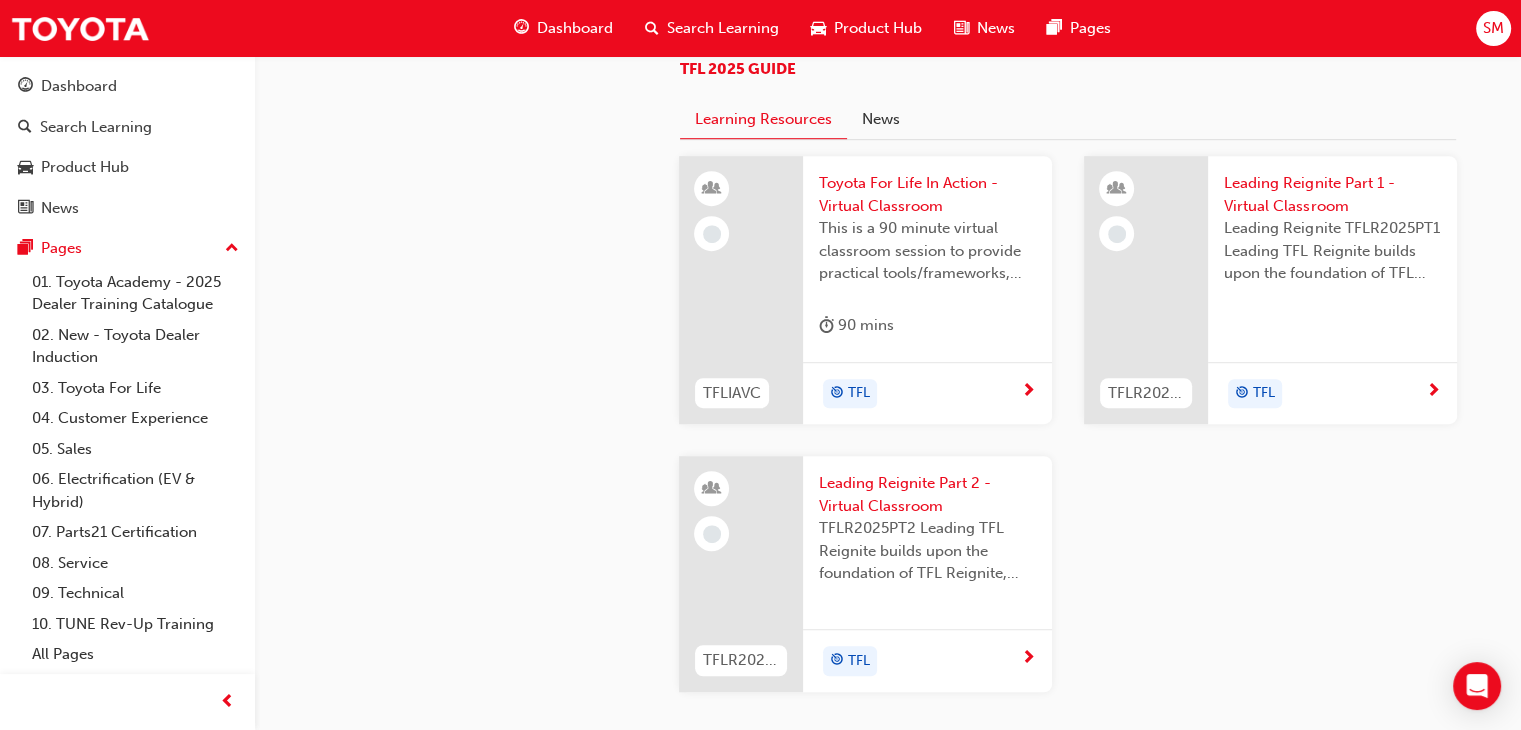 scroll, scrollTop: 1209, scrollLeft: 0, axis: vertical 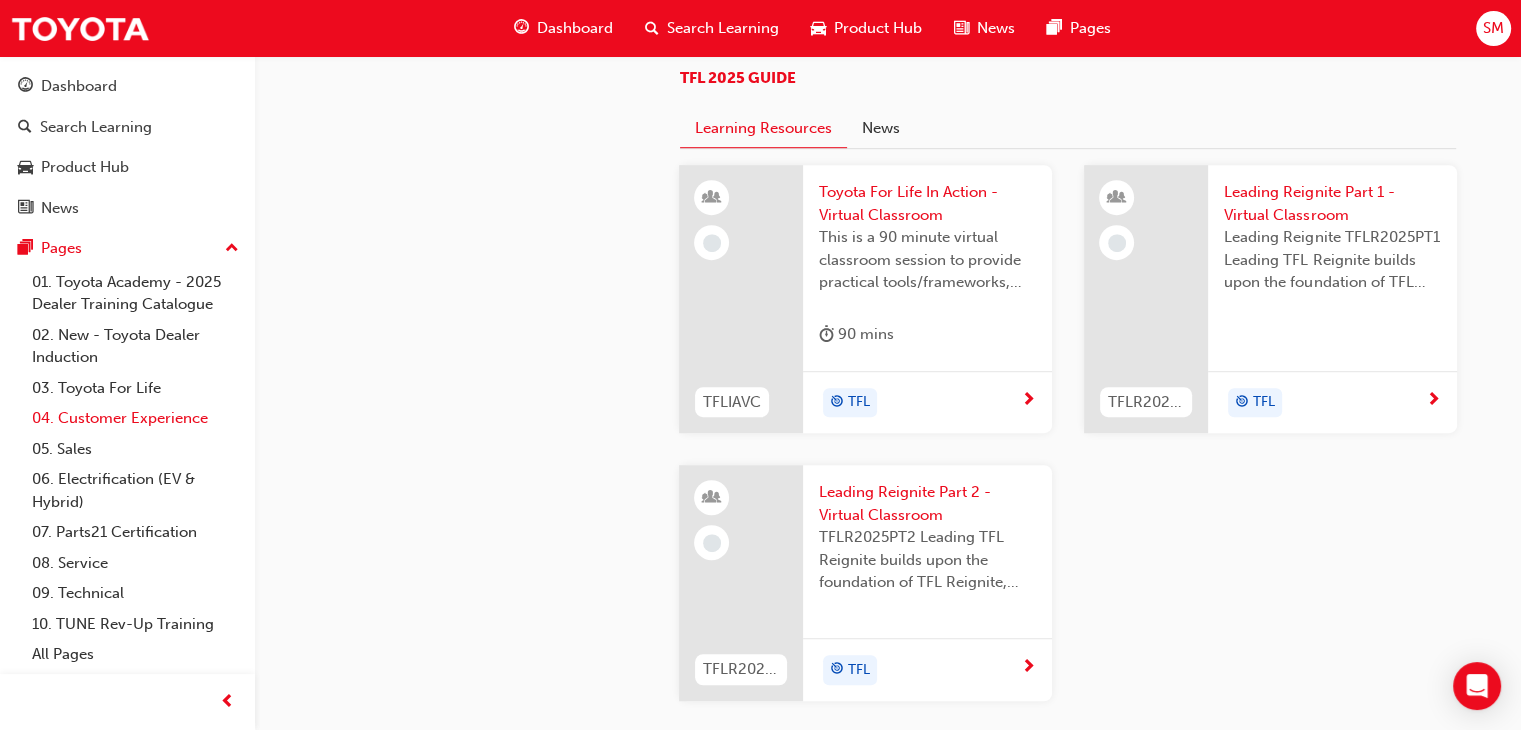 click on "04. Customer Experience" at bounding box center (135, 418) 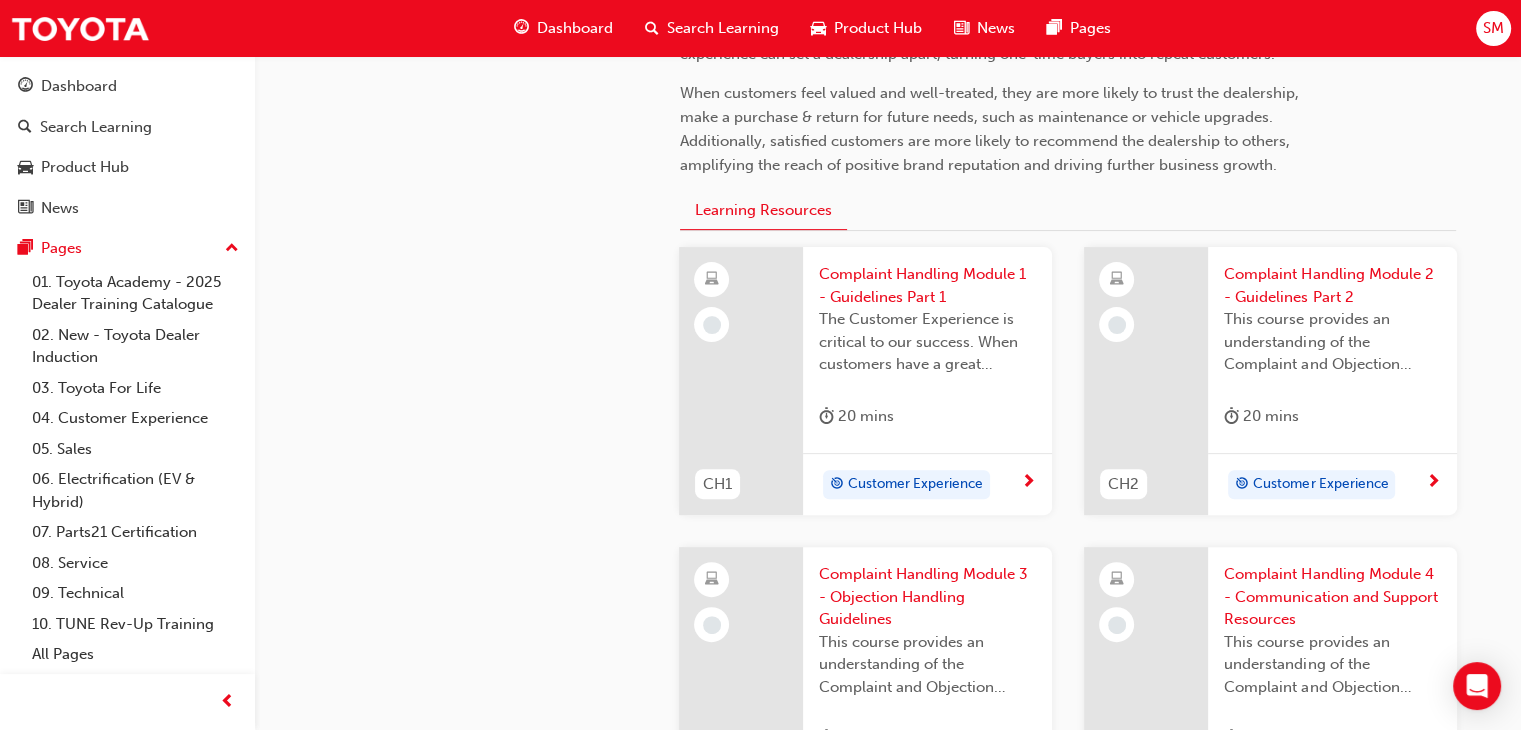 scroll, scrollTop: 616, scrollLeft: 0, axis: vertical 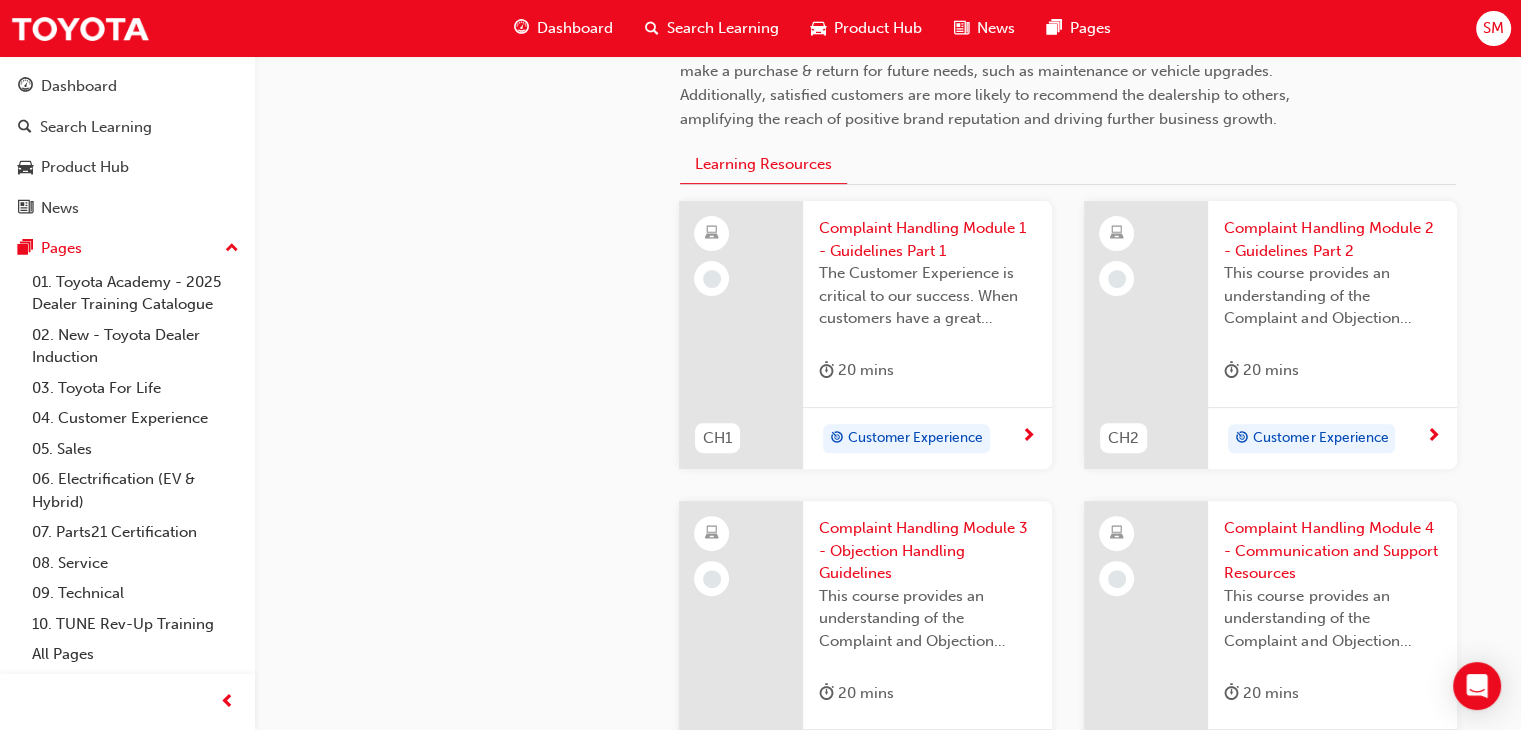 click at bounding box center [1028, 437] 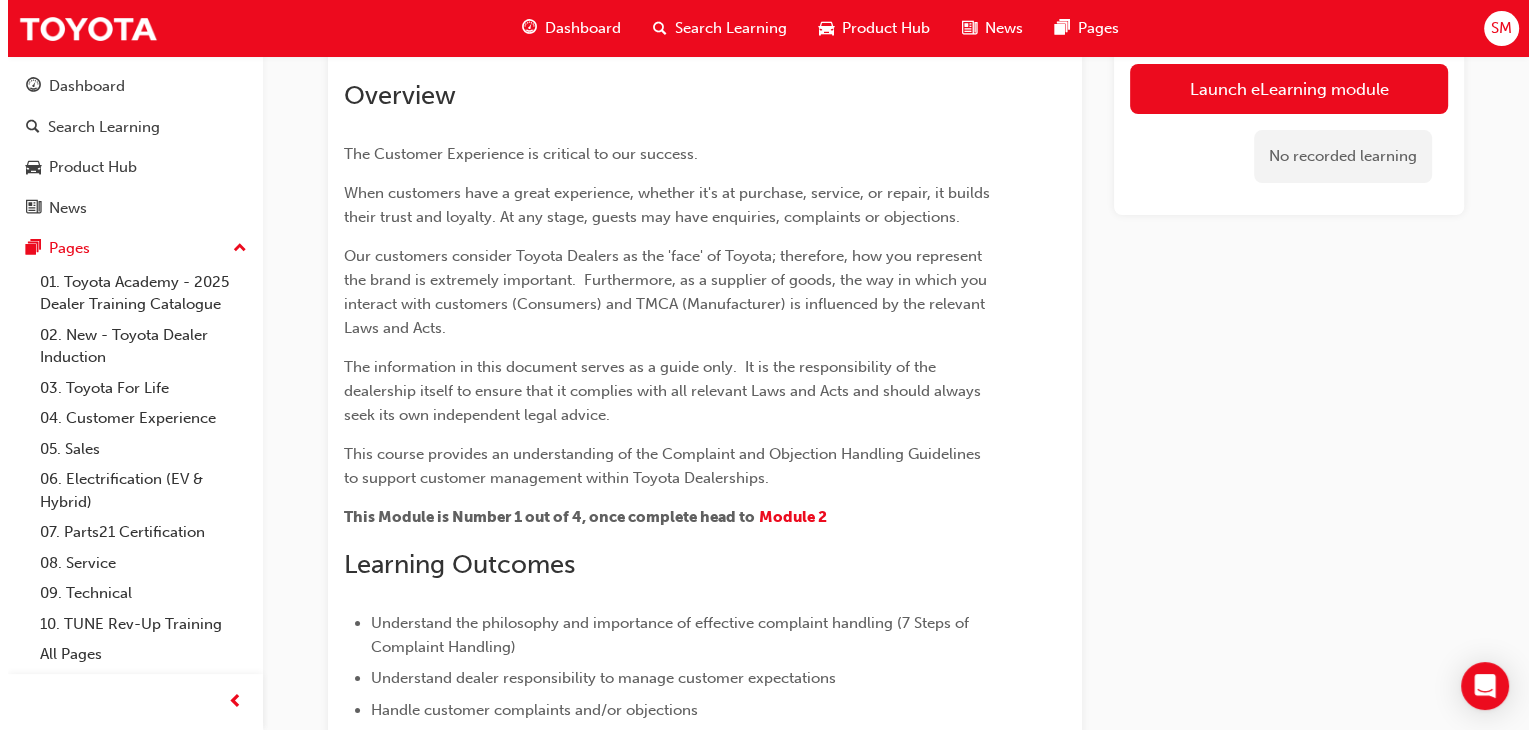 scroll, scrollTop: 0, scrollLeft: 0, axis: both 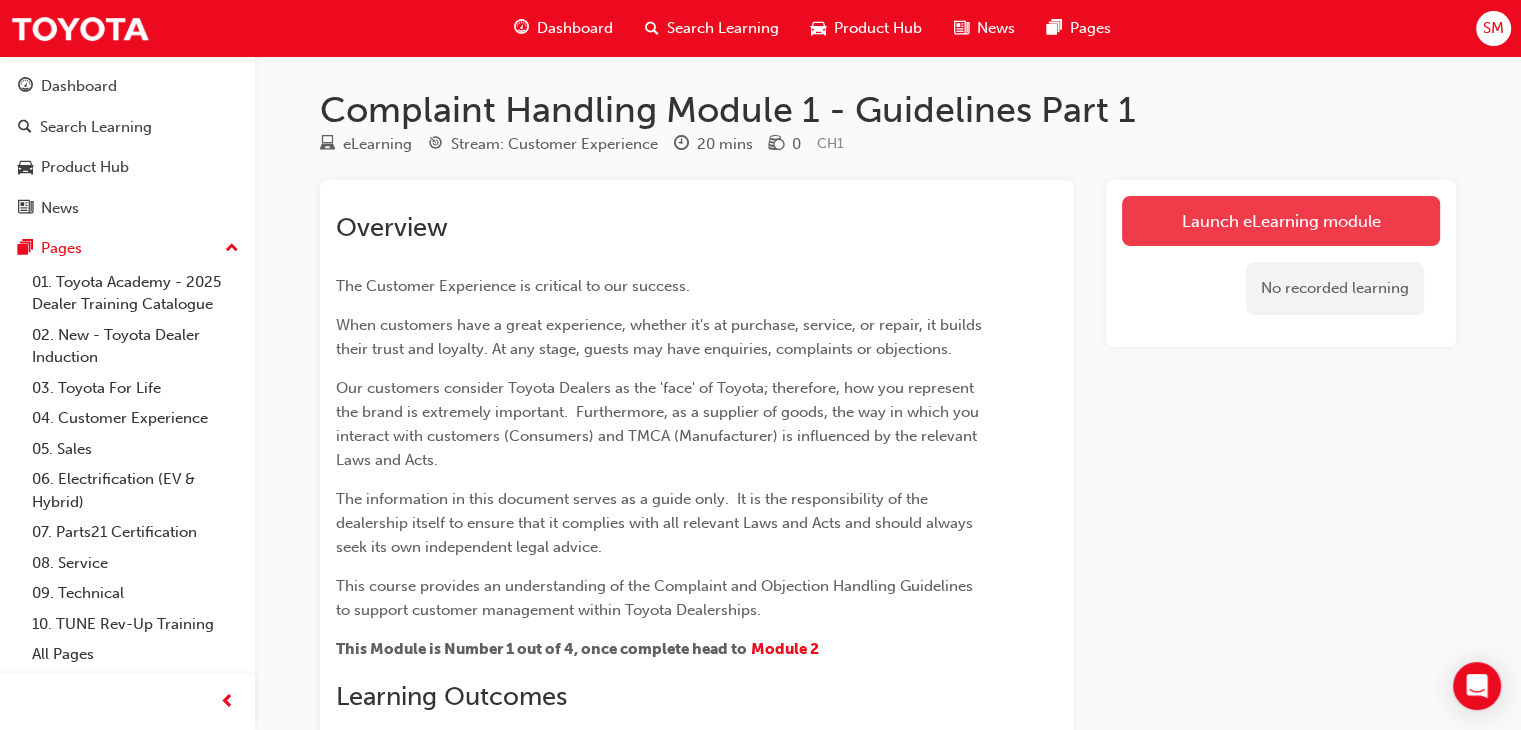 click on "Launch eLearning module" at bounding box center (1281, 221) 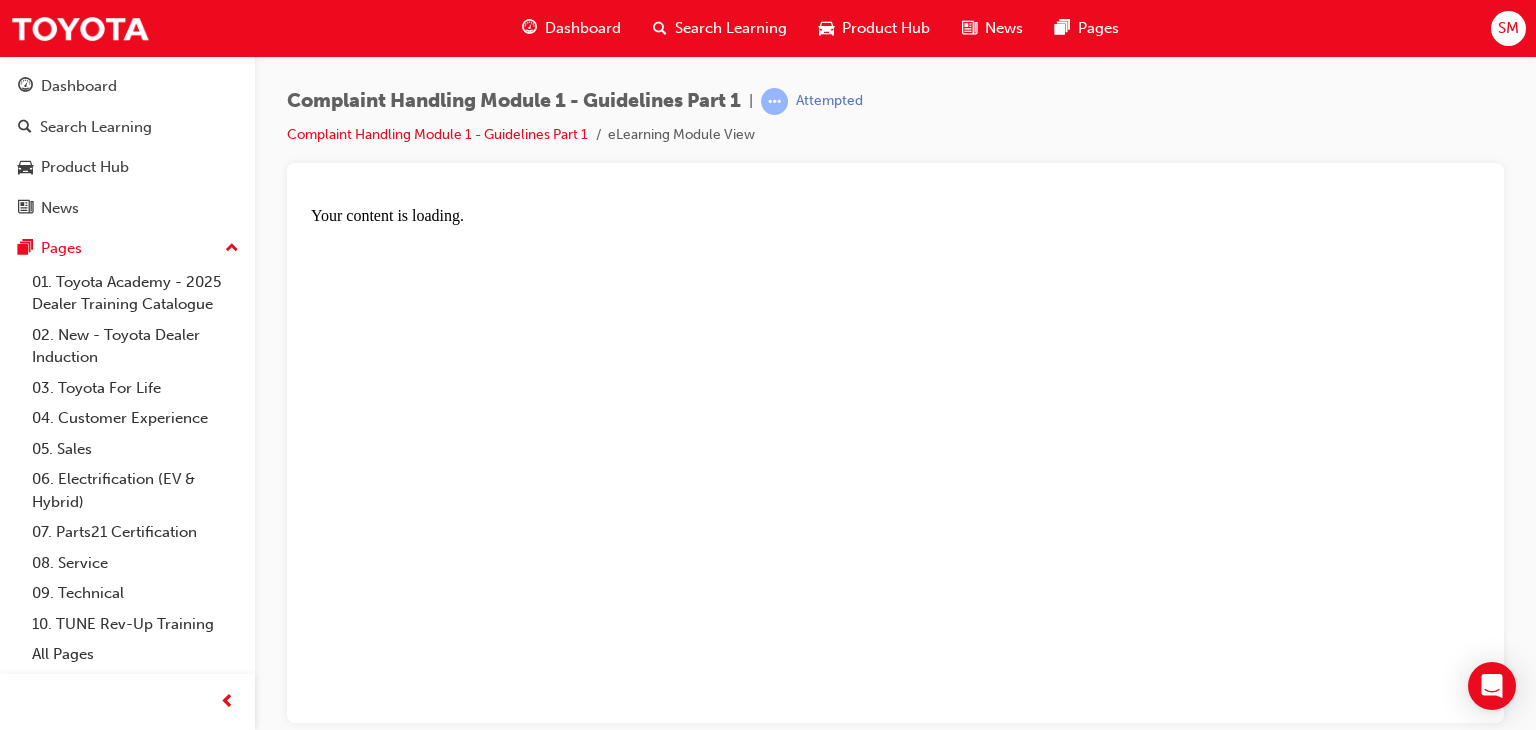 scroll, scrollTop: 0, scrollLeft: 0, axis: both 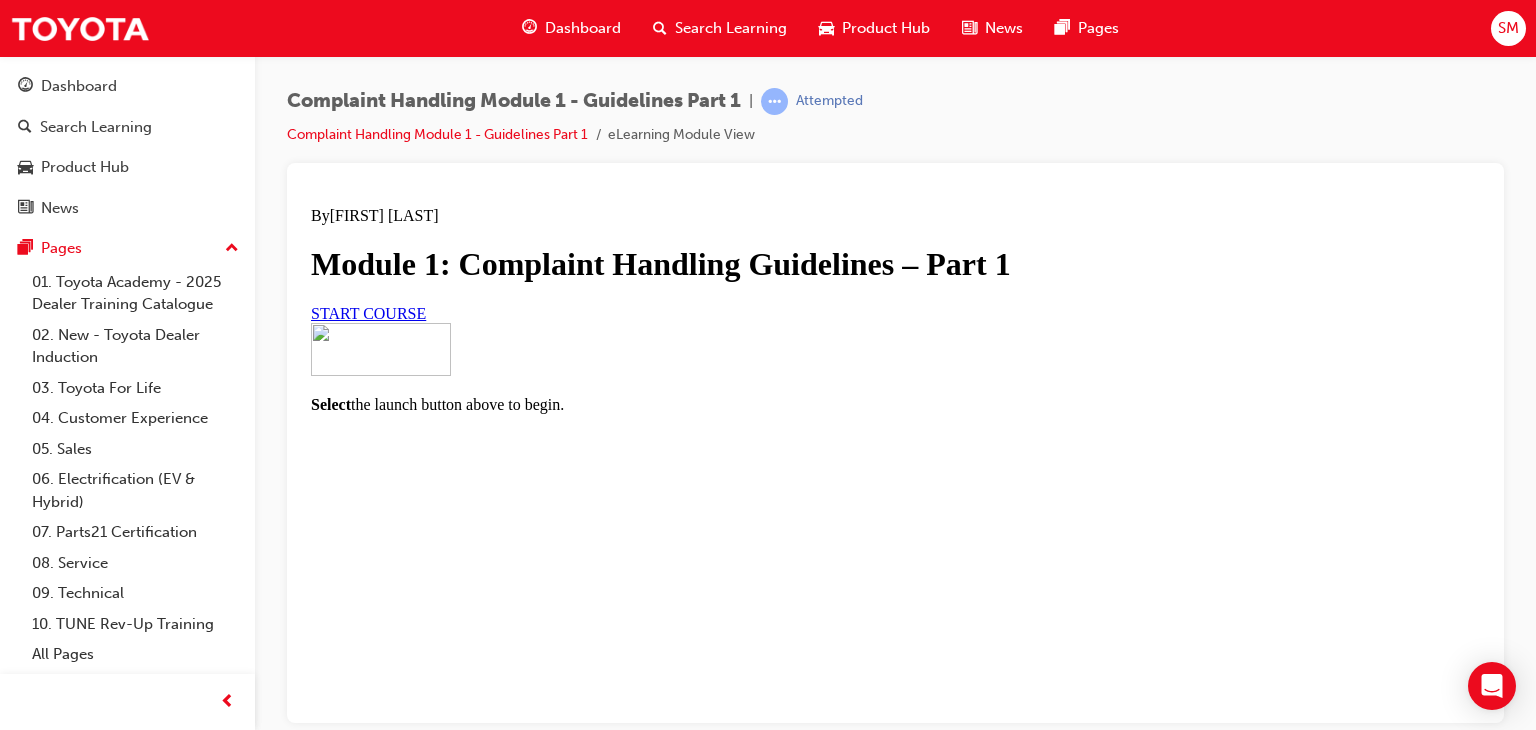 click on "START COURSE" at bounding box center [368, 312] 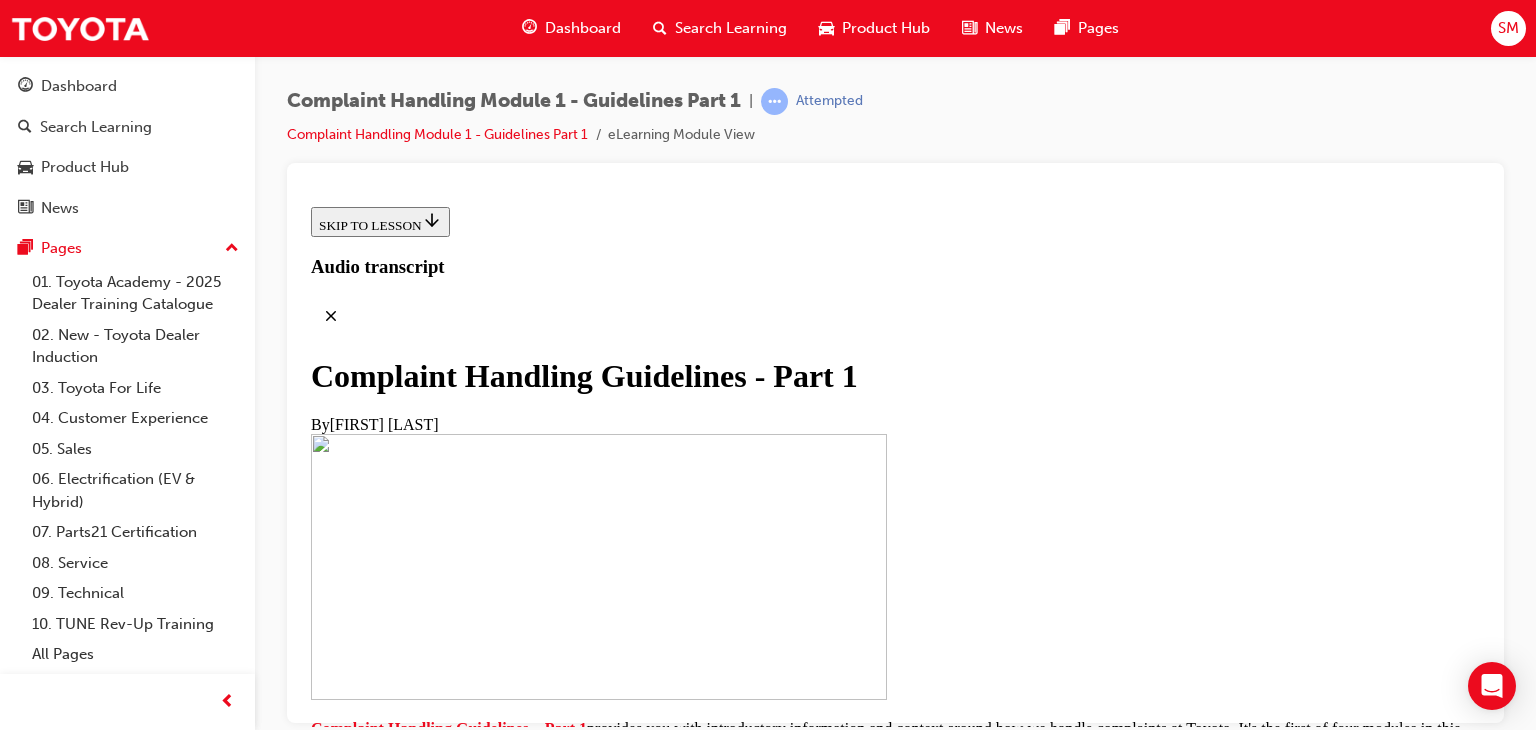 scroll, scrollTop: 599, scrollLeft: 0, axis: vertical 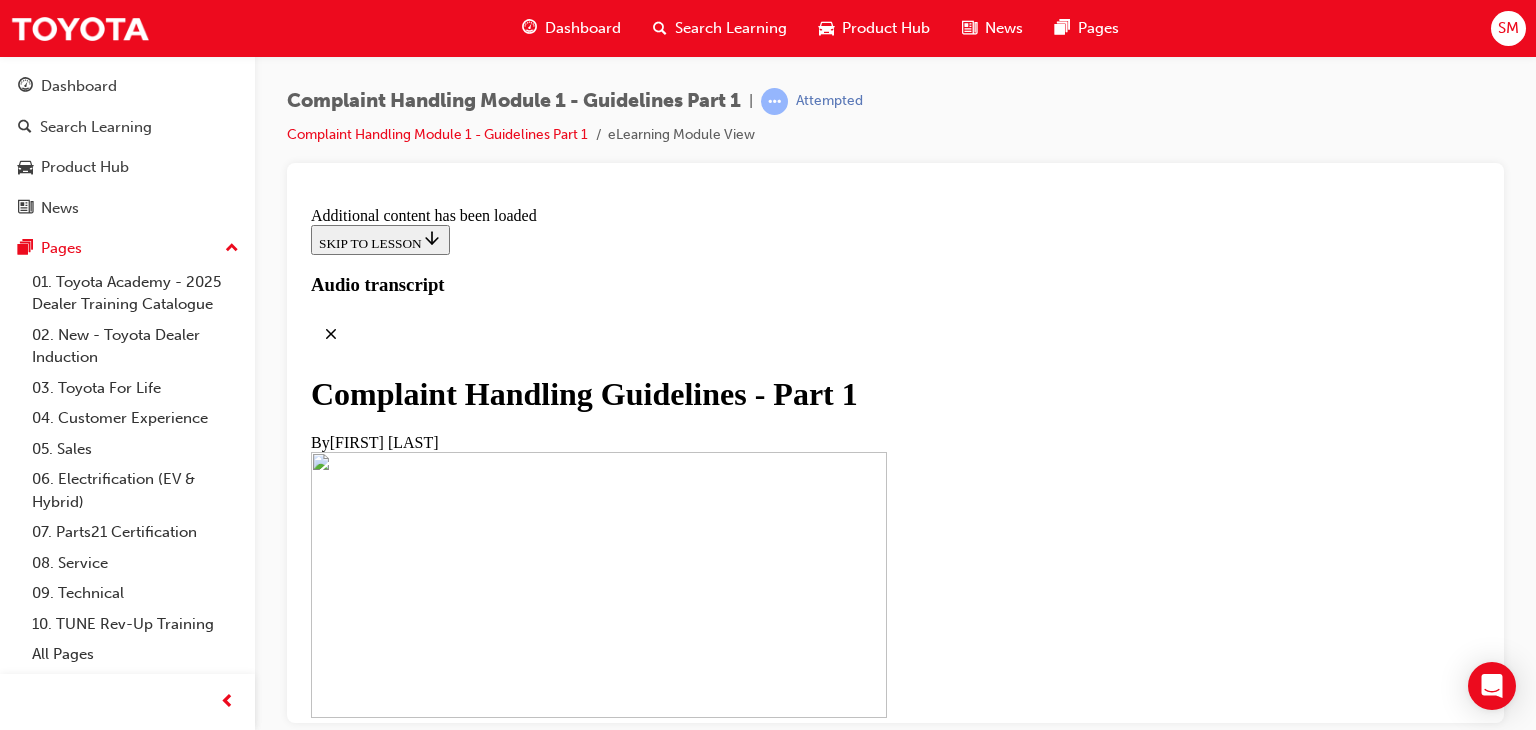 click on "CONTINUE" at bounding box center [353, 2216] 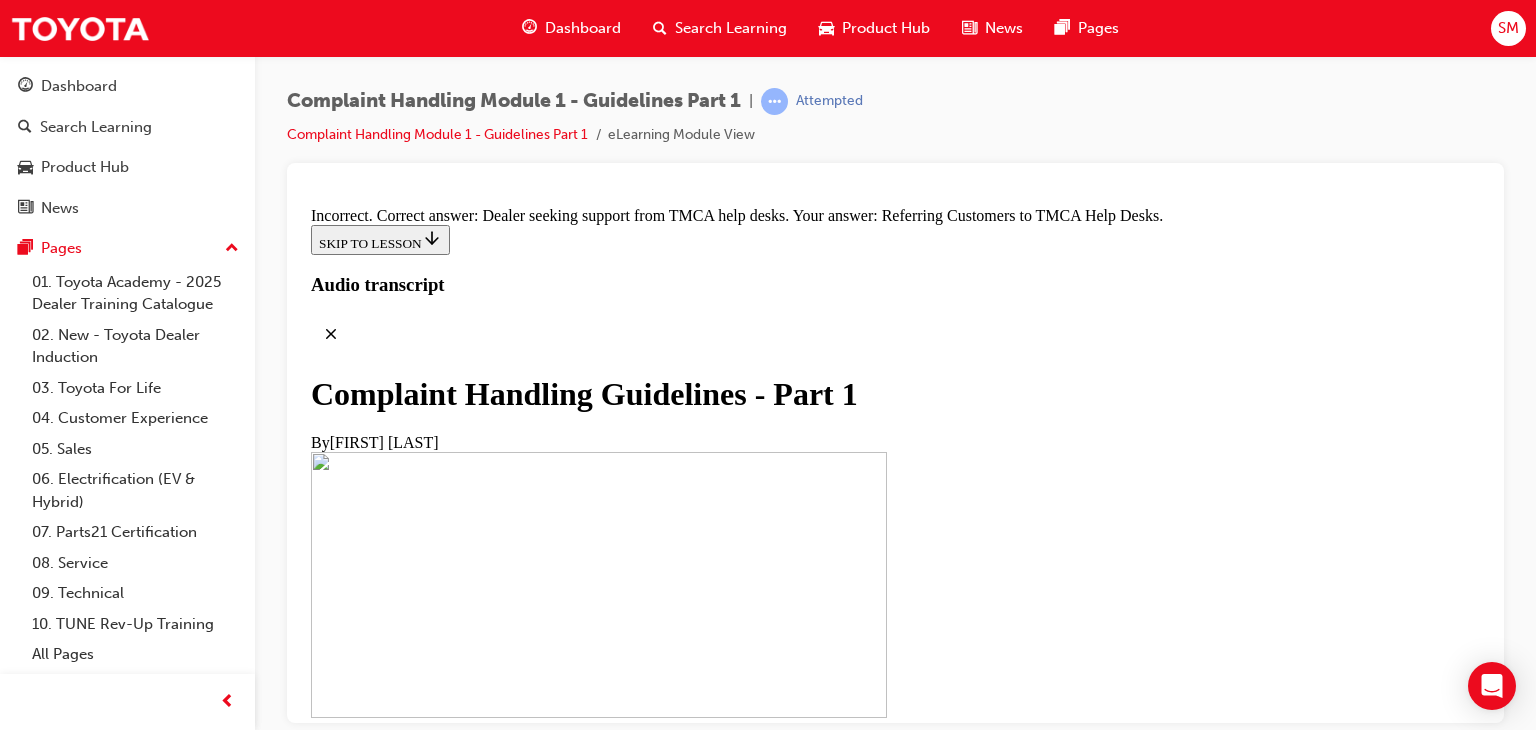 click at bounding box center (895, 23707) 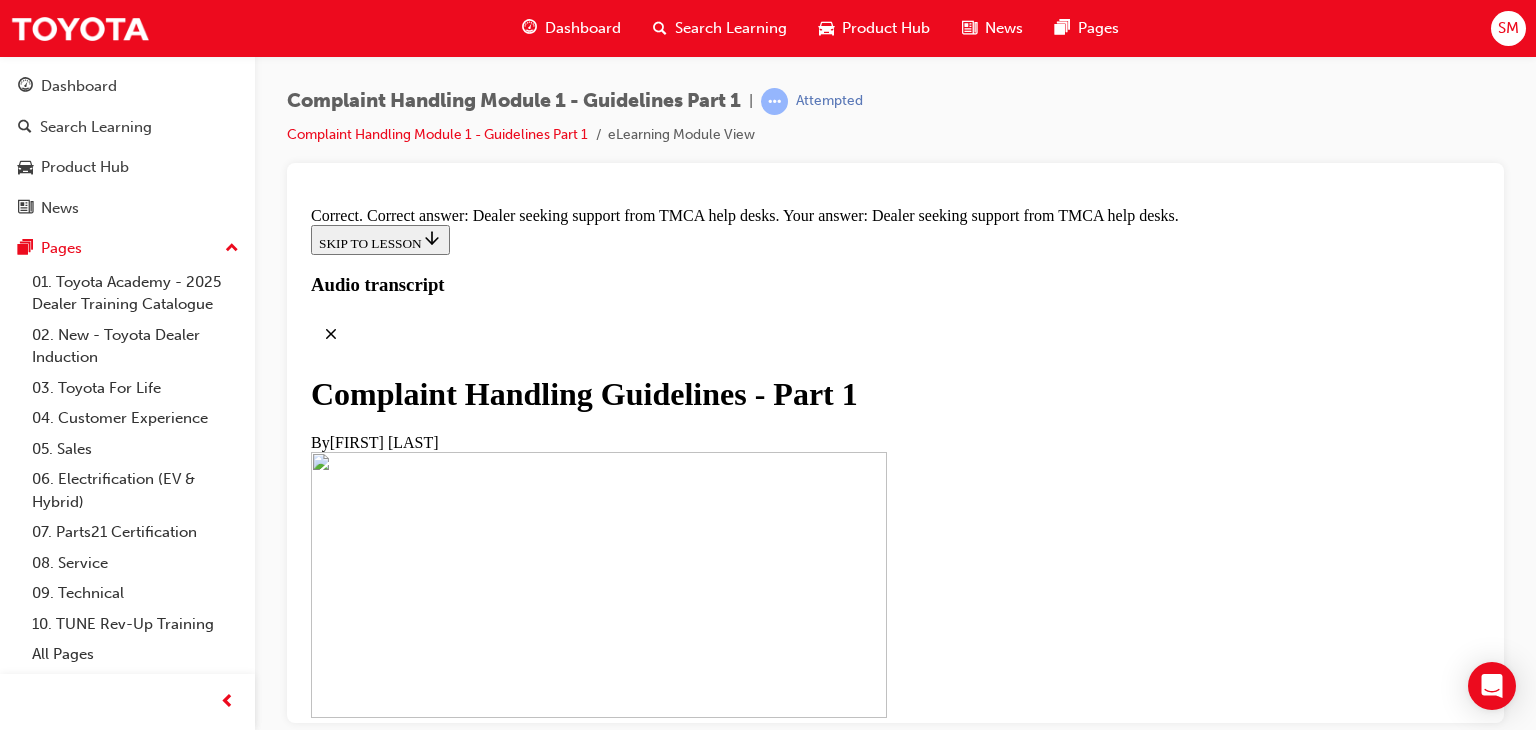 scroll, scrollTop: 13911, scrollLeft: 0, axis: vertical 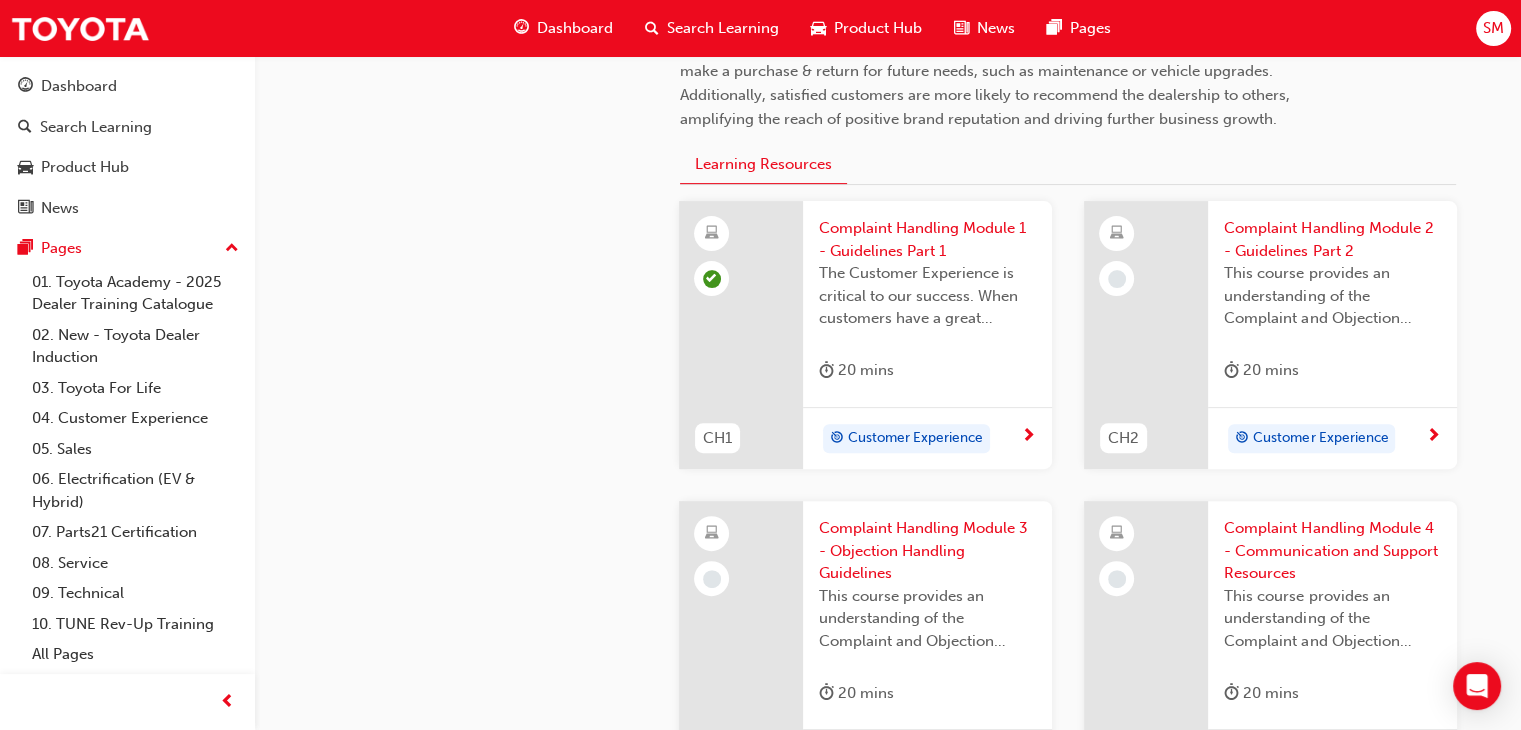 click on "This course provides an understanding of the Complaint and Objection Handling Guidelines to support customer management within Toyota Dealerships." at bounding box center (1332, 296) 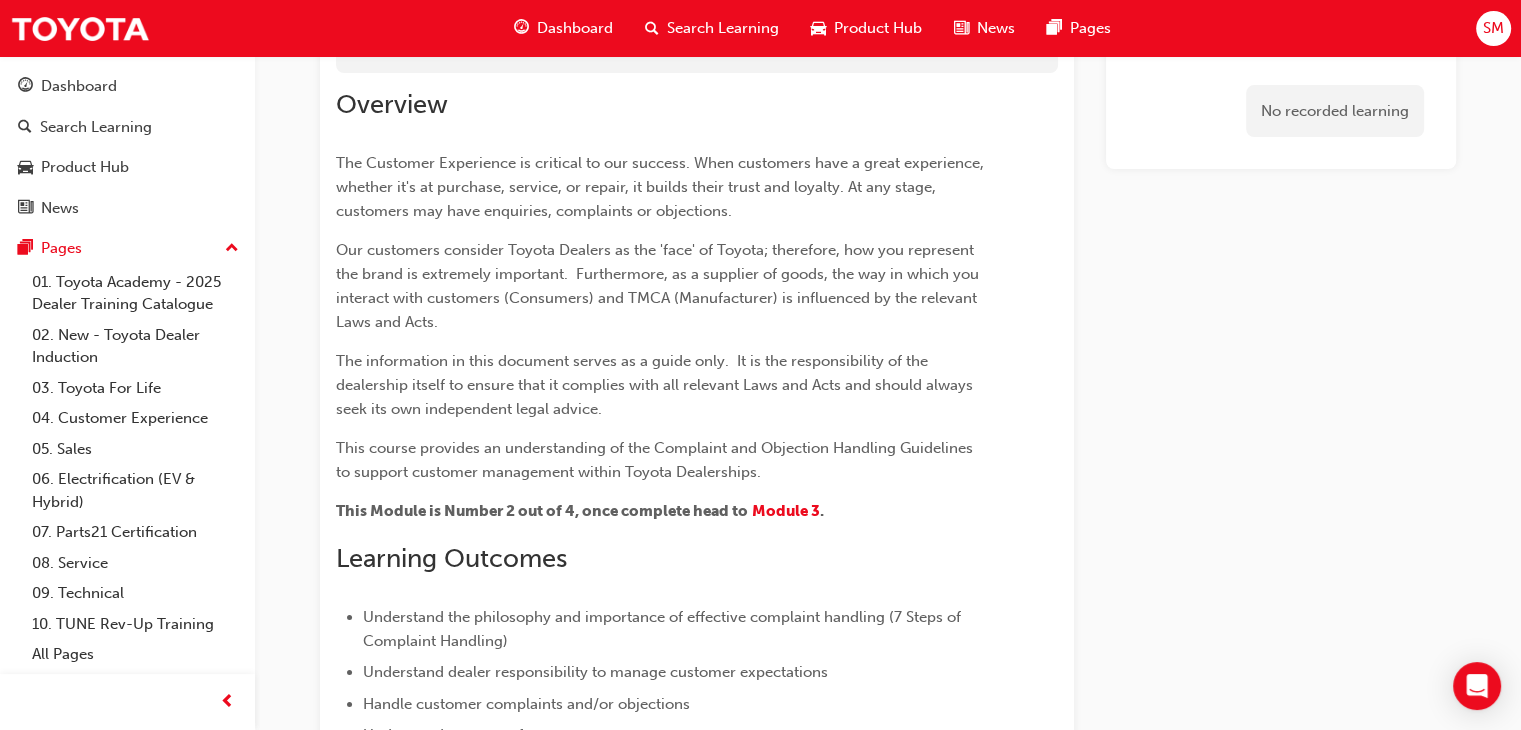 scroll, scrollTop: 0, scrollLeft: 0, axis: both 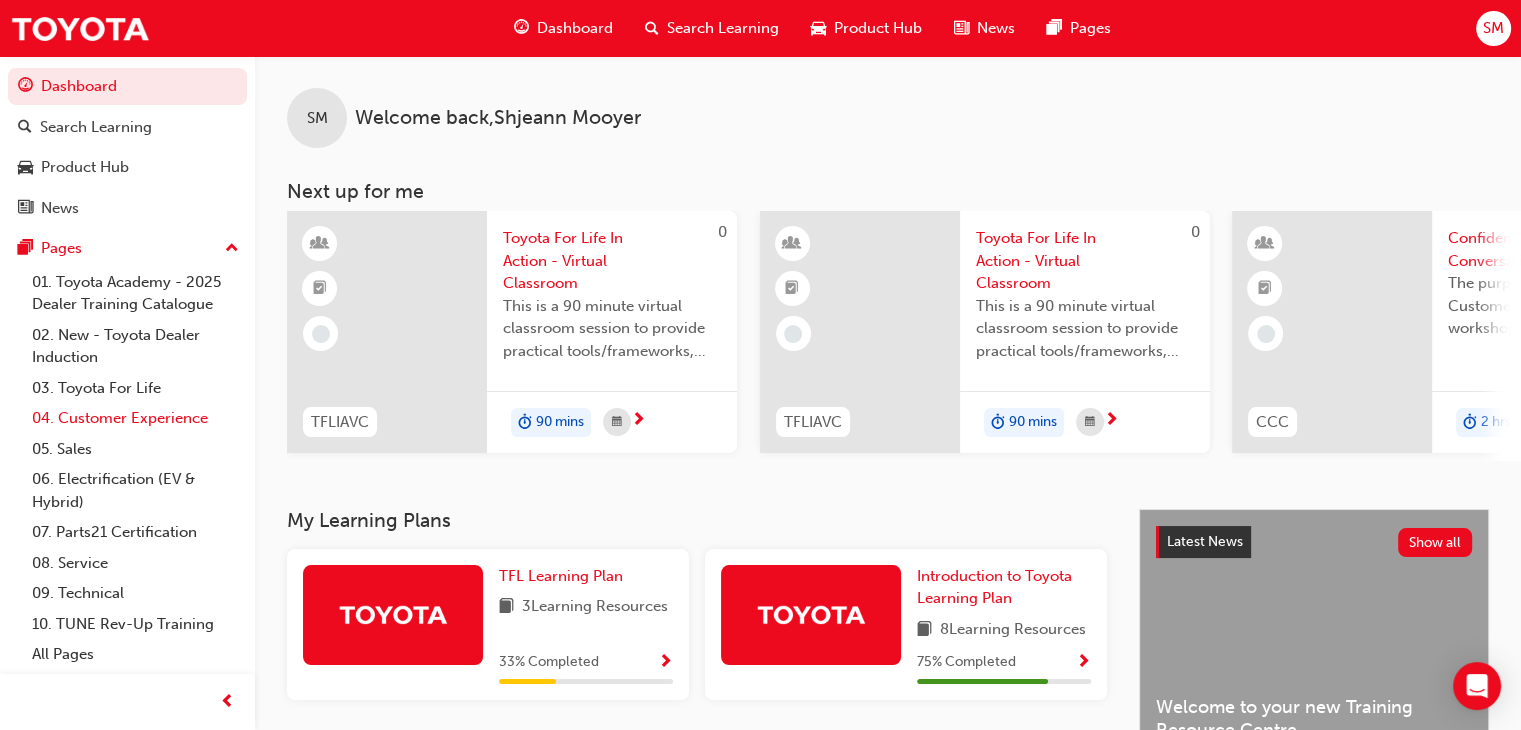click on "04. Customer Experience" at bounding box center (135, 418) 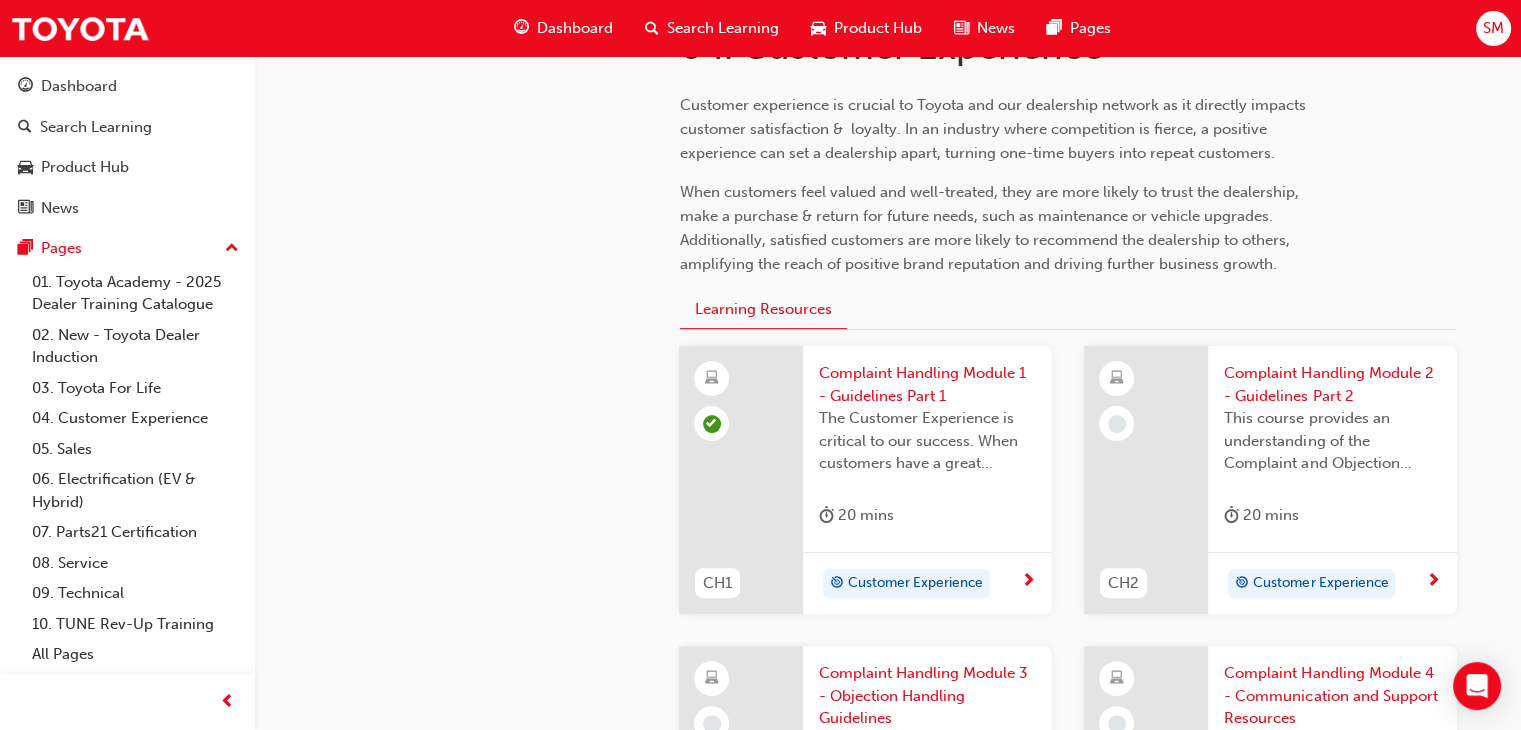 scroll, scrollTop: 472, scrollLeft: 0, axis: vertical 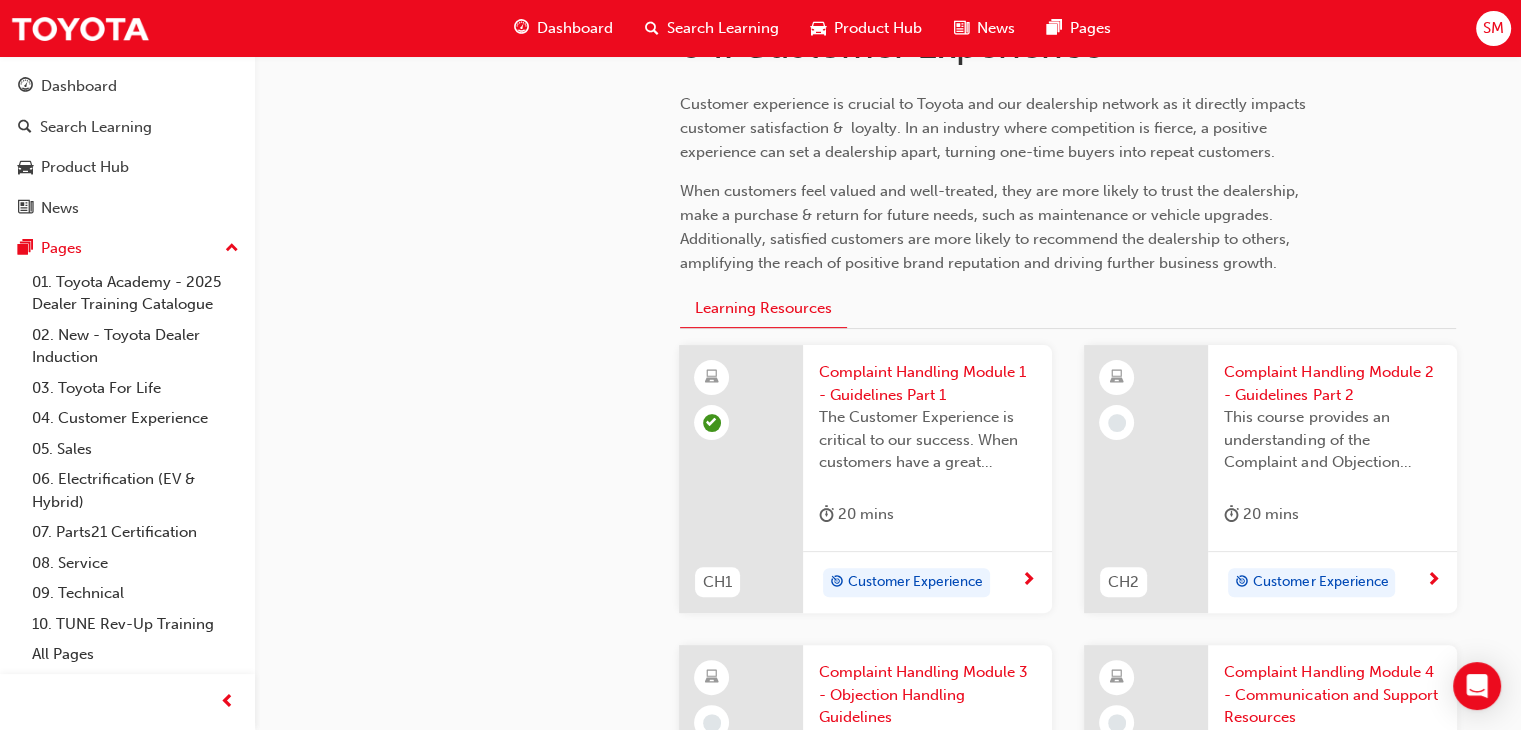 click on "Customer Experience" at bounding box center (1332, 582) 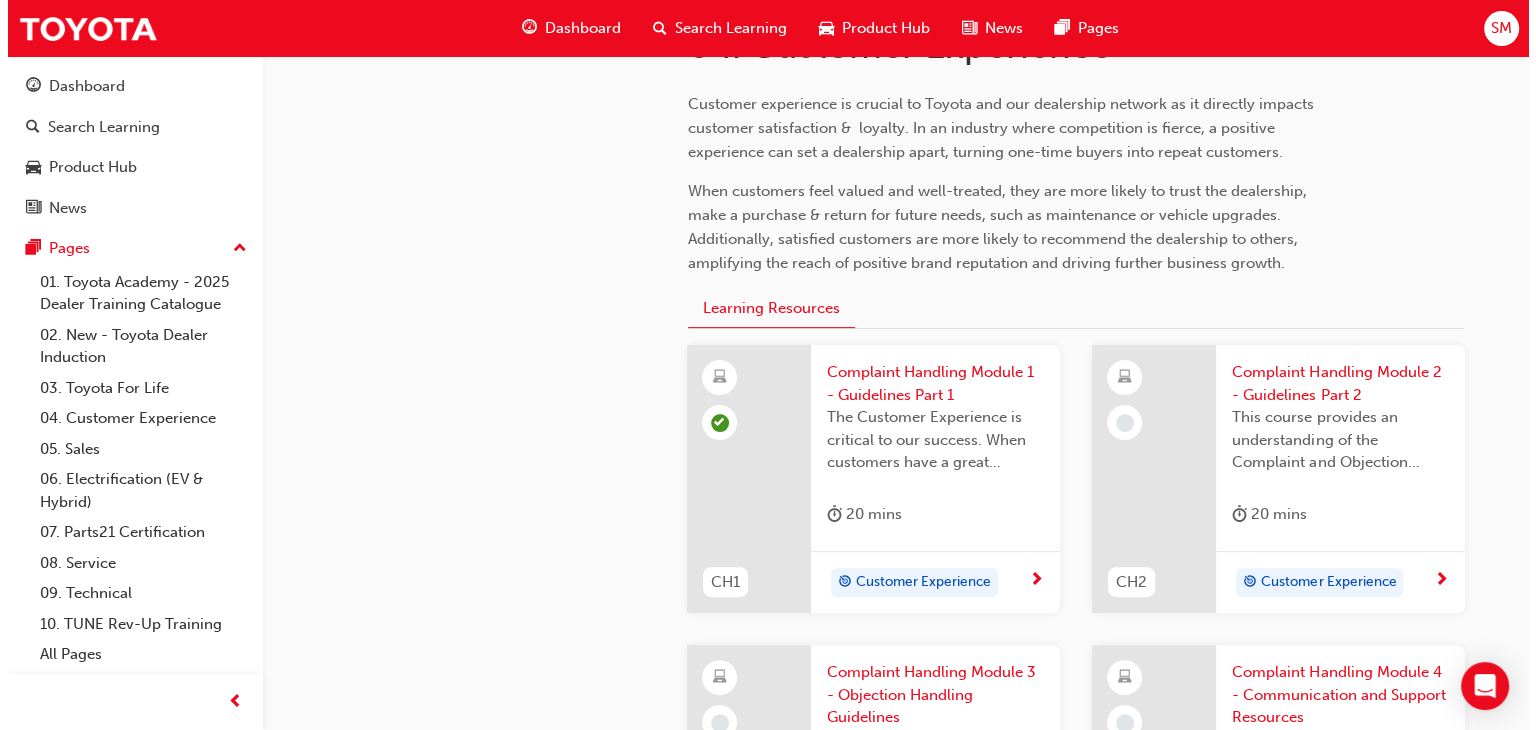 scroll, scrollTop: 0, scrollLeft: 0, axis: both 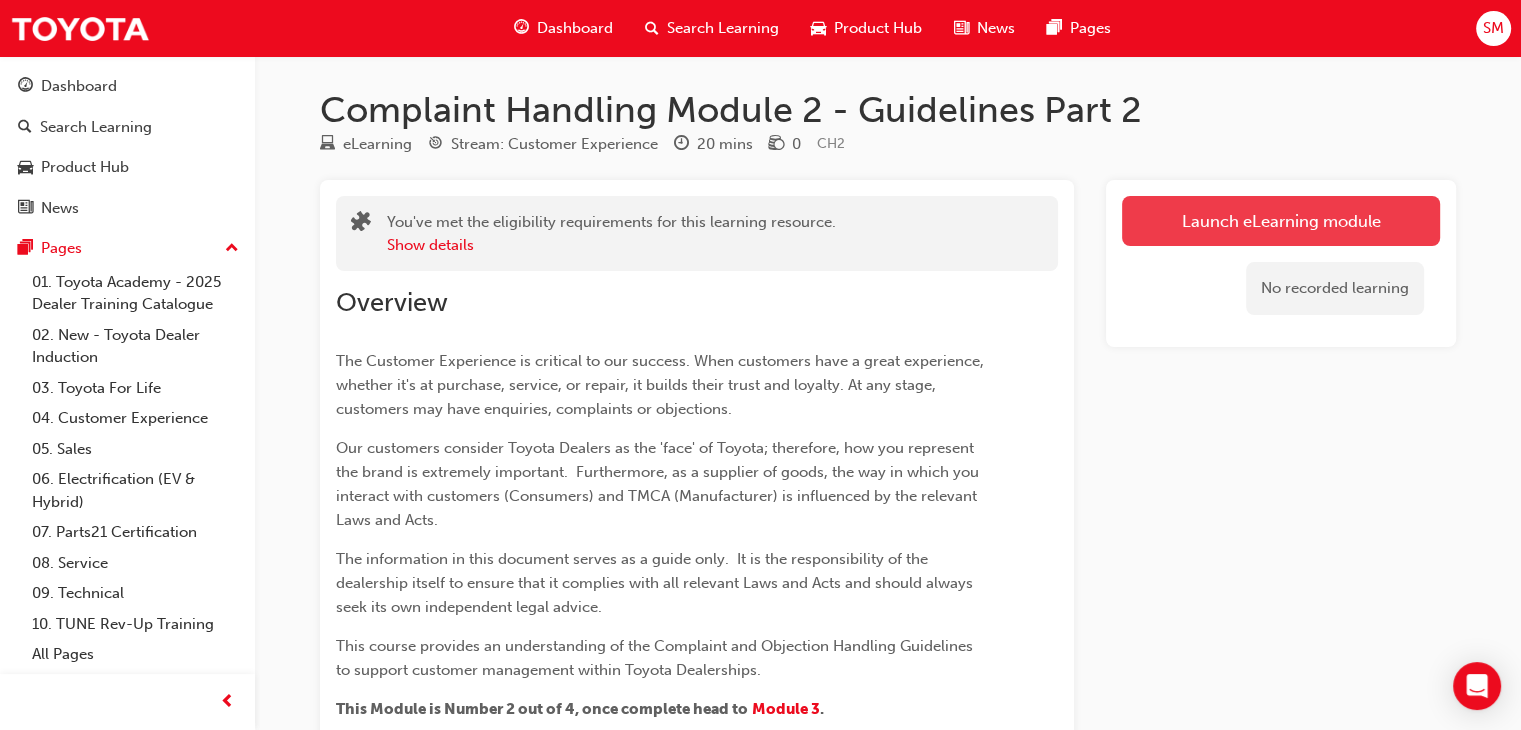 click on "Launch eLearning module" at bounding box center [1281, 221] 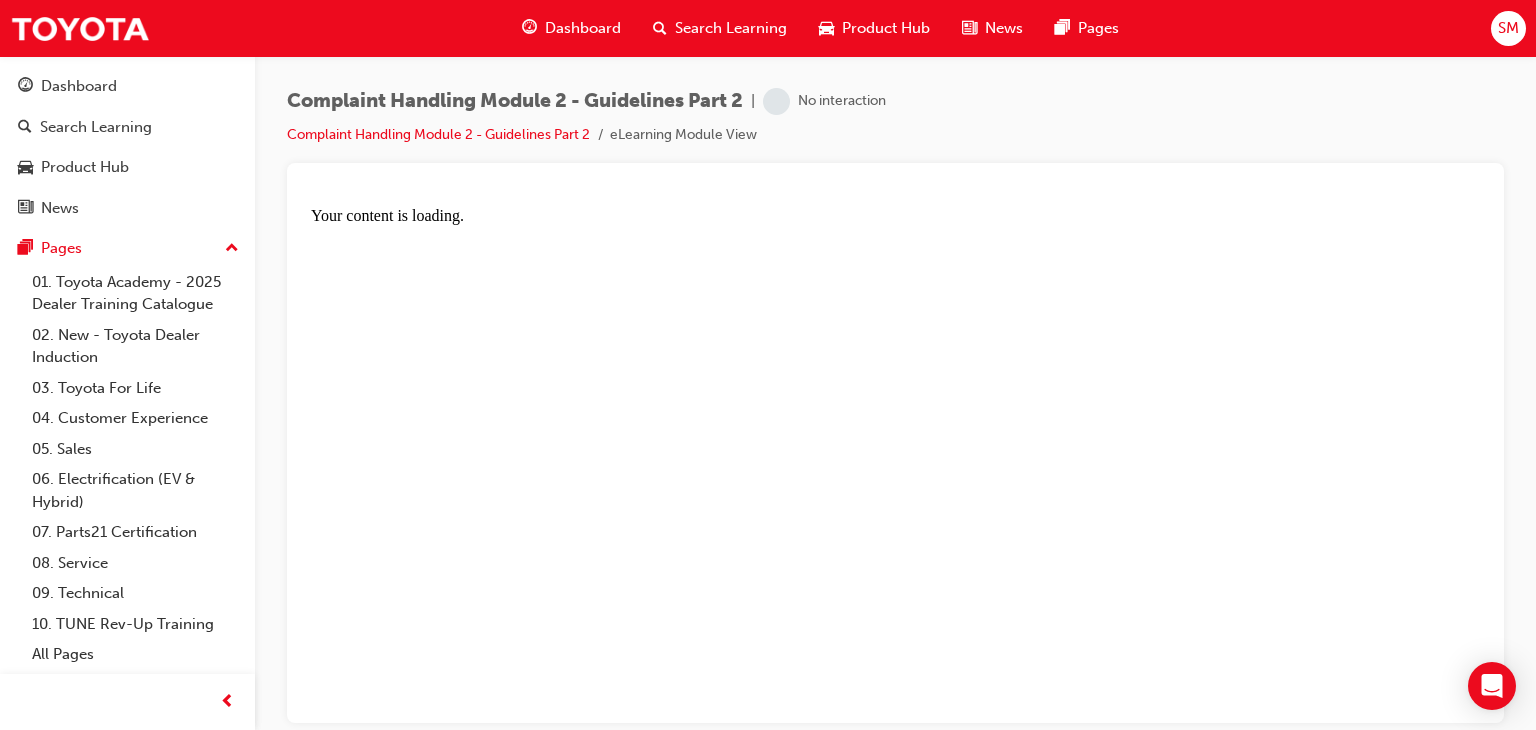 scroll, scrollTop: 0, scrollLeft: 0, axis: both 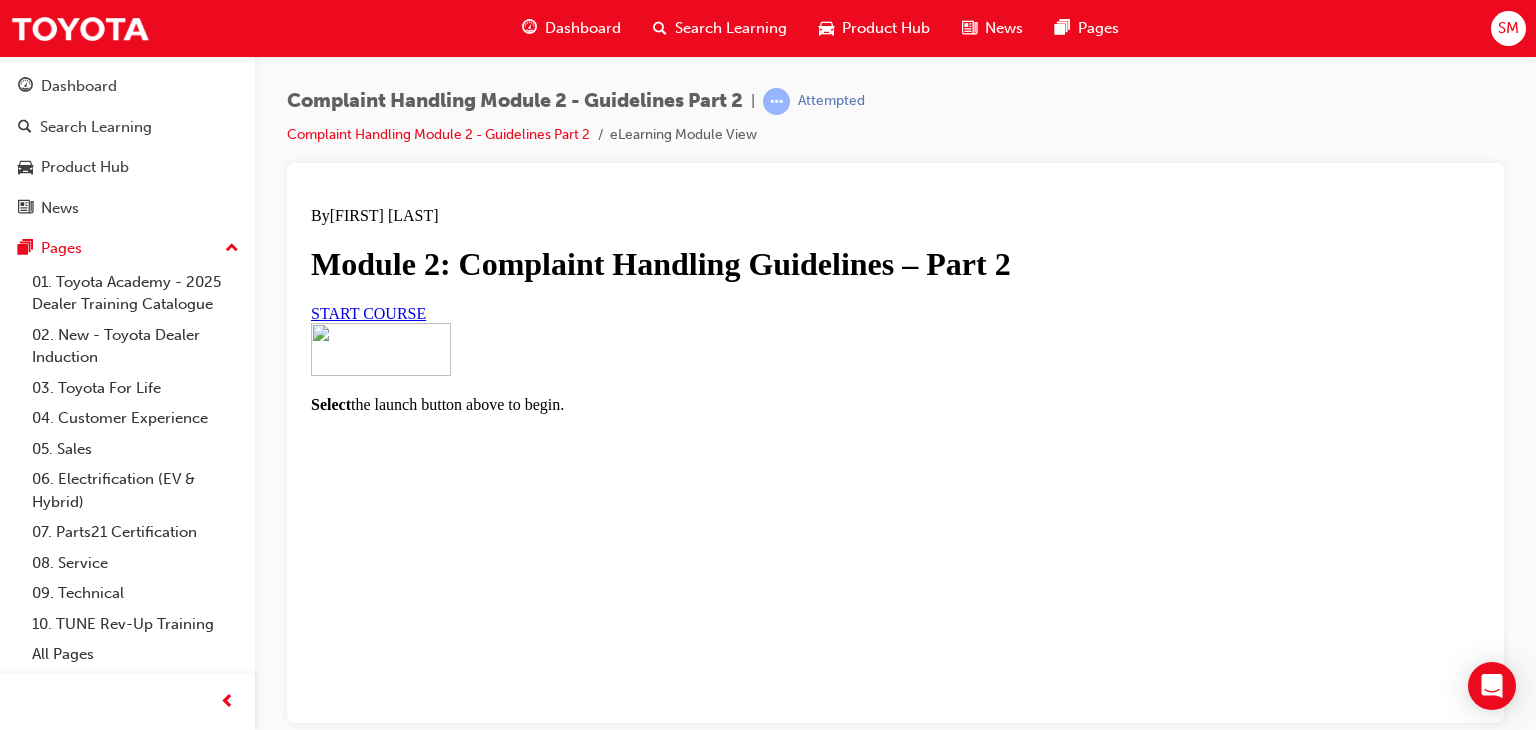 click on "START COURSE" at bounding box center (368, 312) 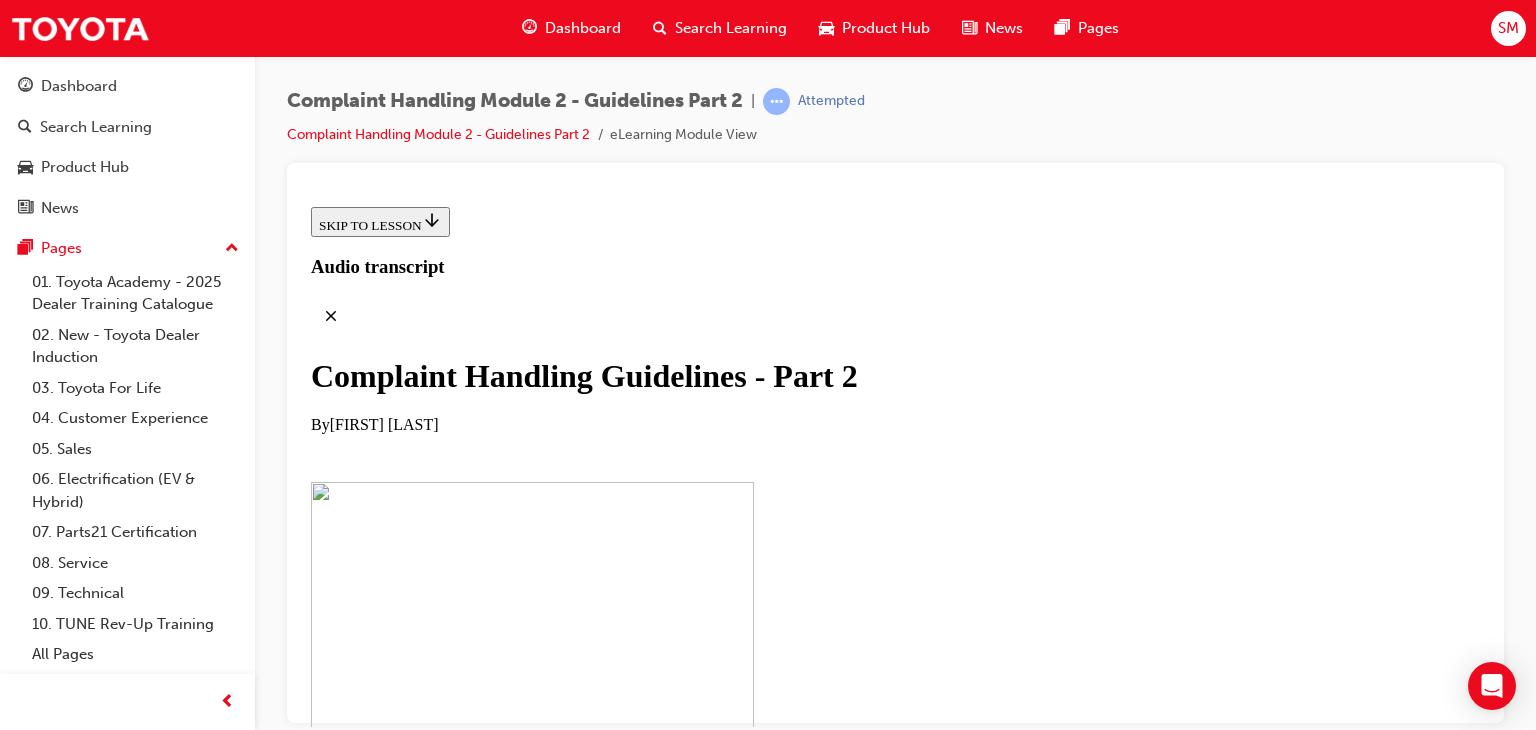scroll, scrollTop: 529, scrollLeft: 0, axis: vertical 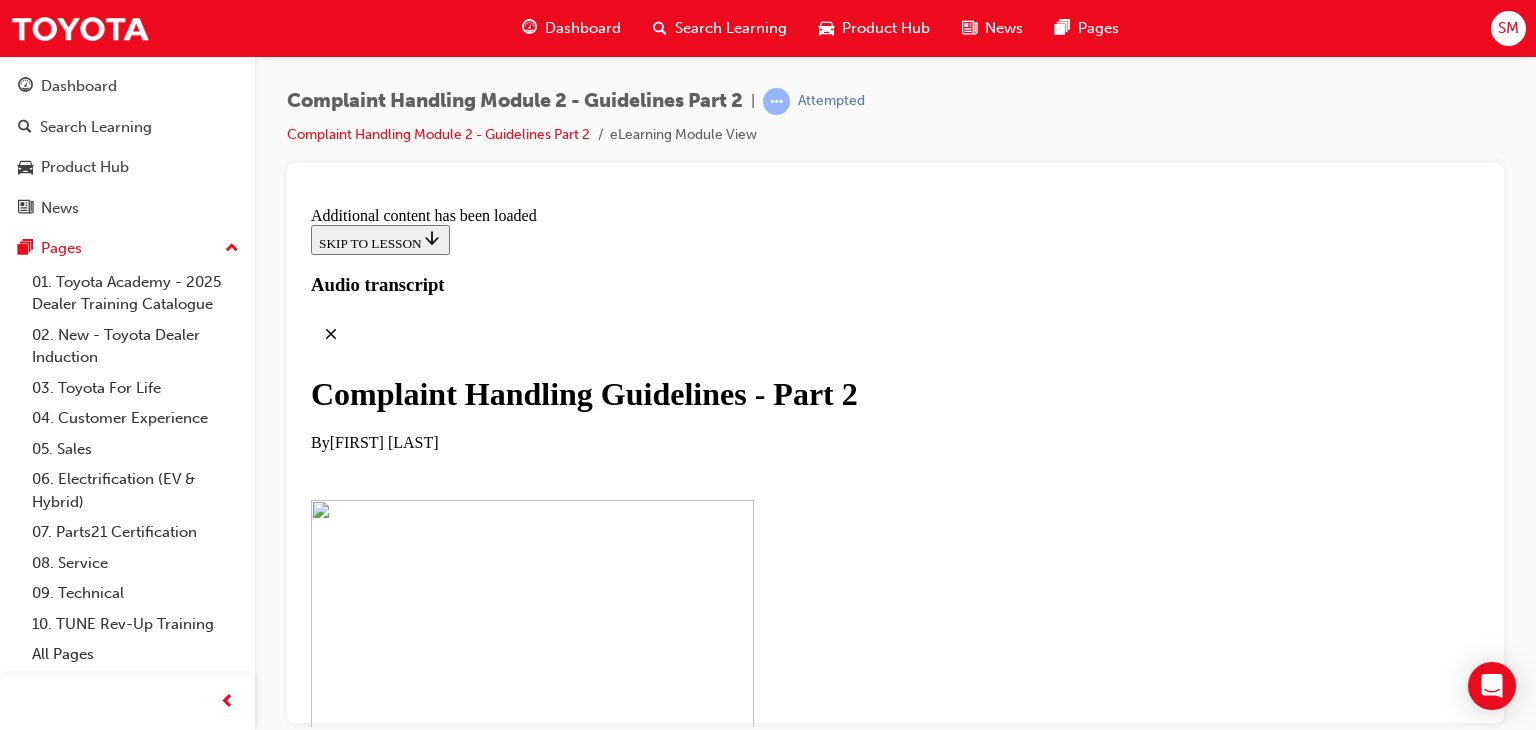 click on "CONTINUE" at bounding box center (353, 2746) 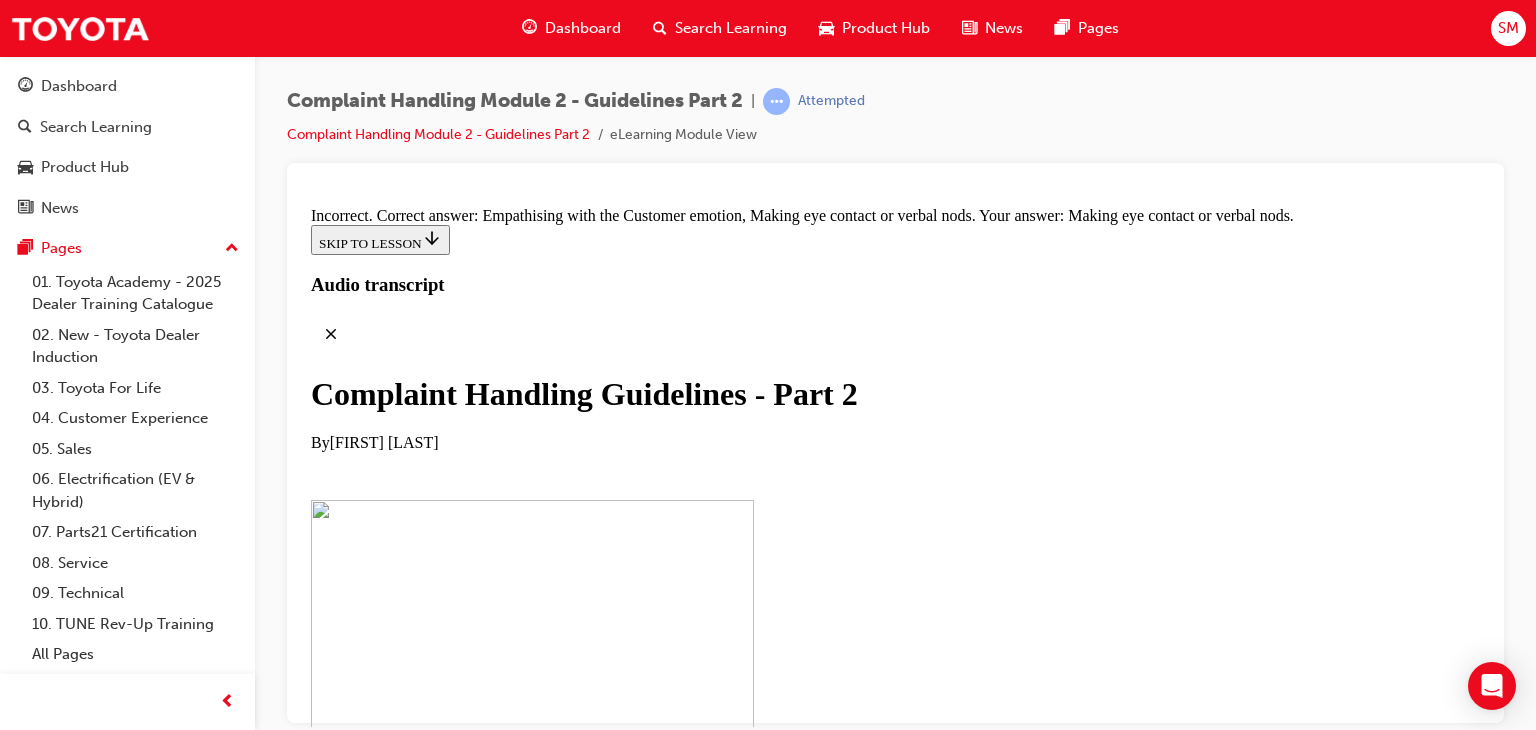 scroll, scrollTop: 13064, scrollLeft: 0, axis: vertical 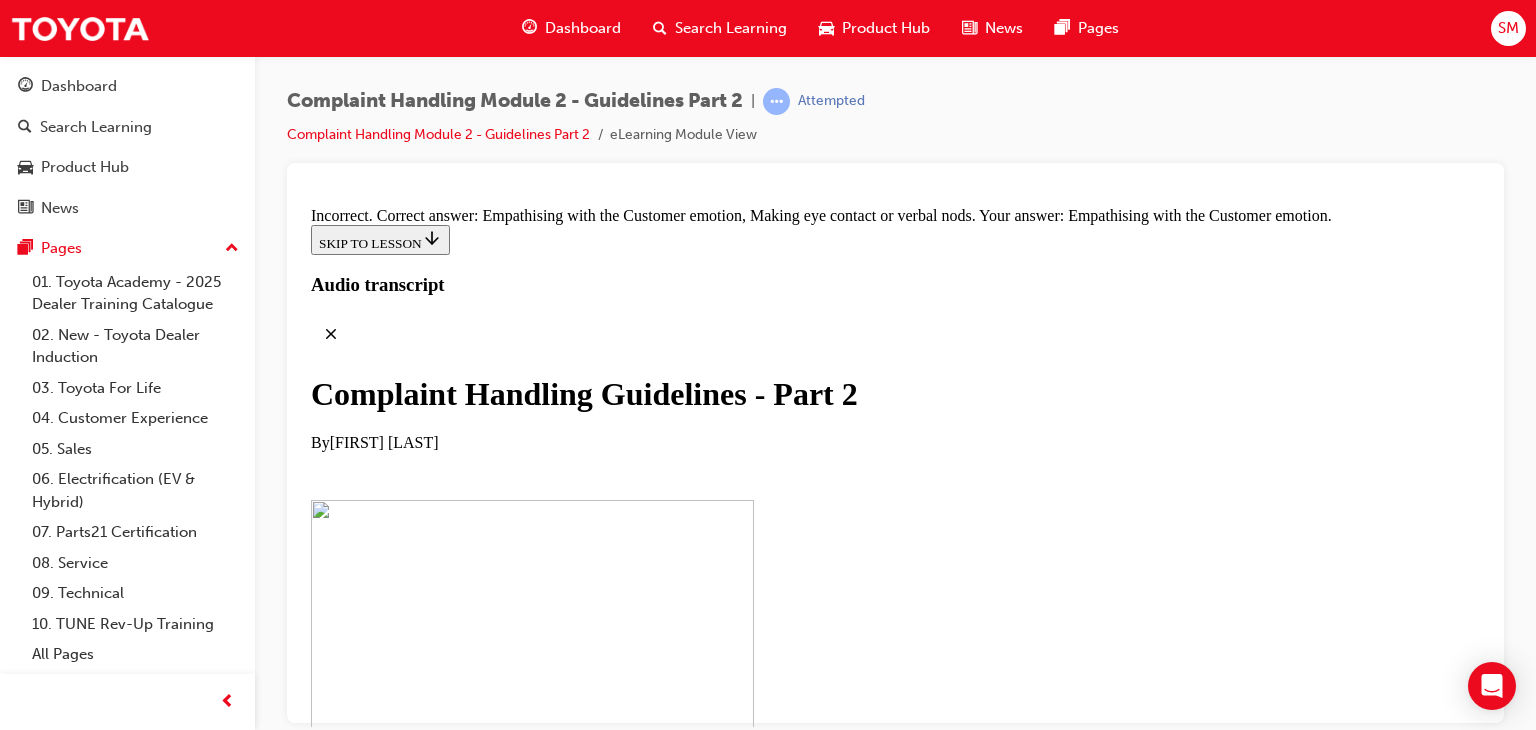 click at bounding box center [359, 21390] 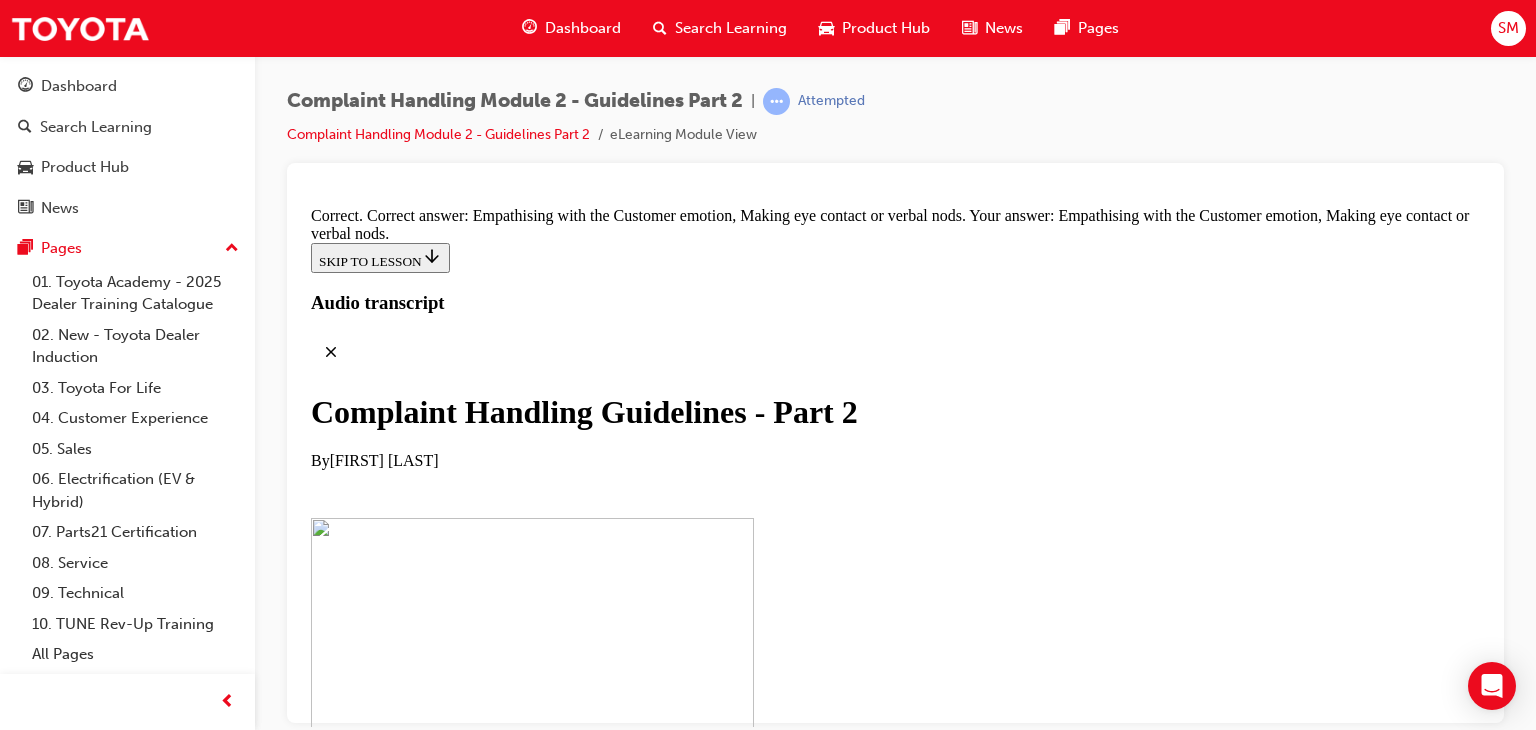 scroll, scrollTop: 13853, scrollLeft: 0, axis: vertical 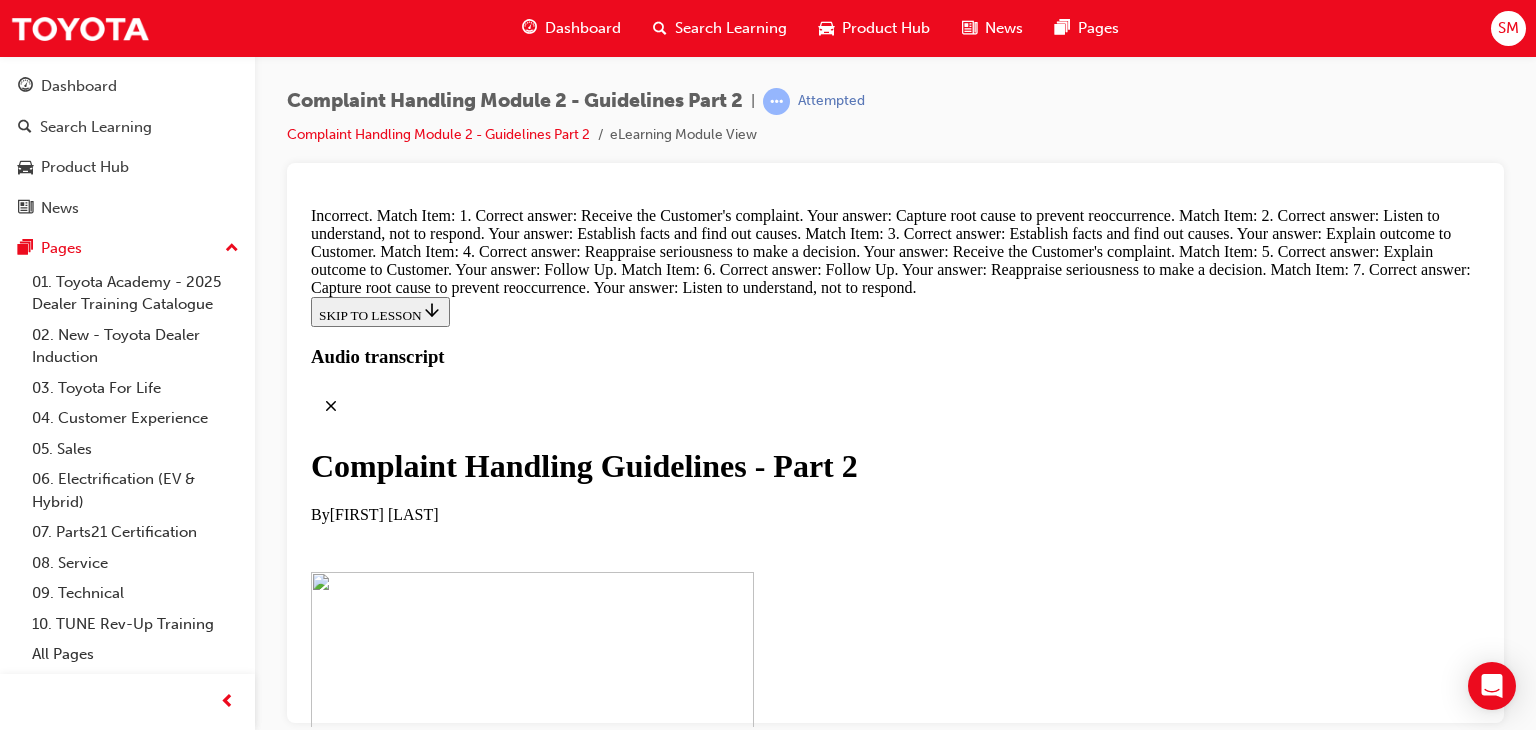 click on "Place the 7-Steps of Complaint Handling in the correct order. 7 3 5 1 6 4 2 7 Capture root cause to prevent reoccurrence 6 Establish facts and find out causes 5 Explain outcome to Customer 1 Receive the Customer's complaint 3 Follow Up 2 Reappraise seriousness to make a decision 4 Listen to understand, not to respond 1 7 2 6 3 5 4 1 5 3 6 2 7 4 SUBMIT Incorrect TAKE AGAIN" at bounding box center [895, 22476] 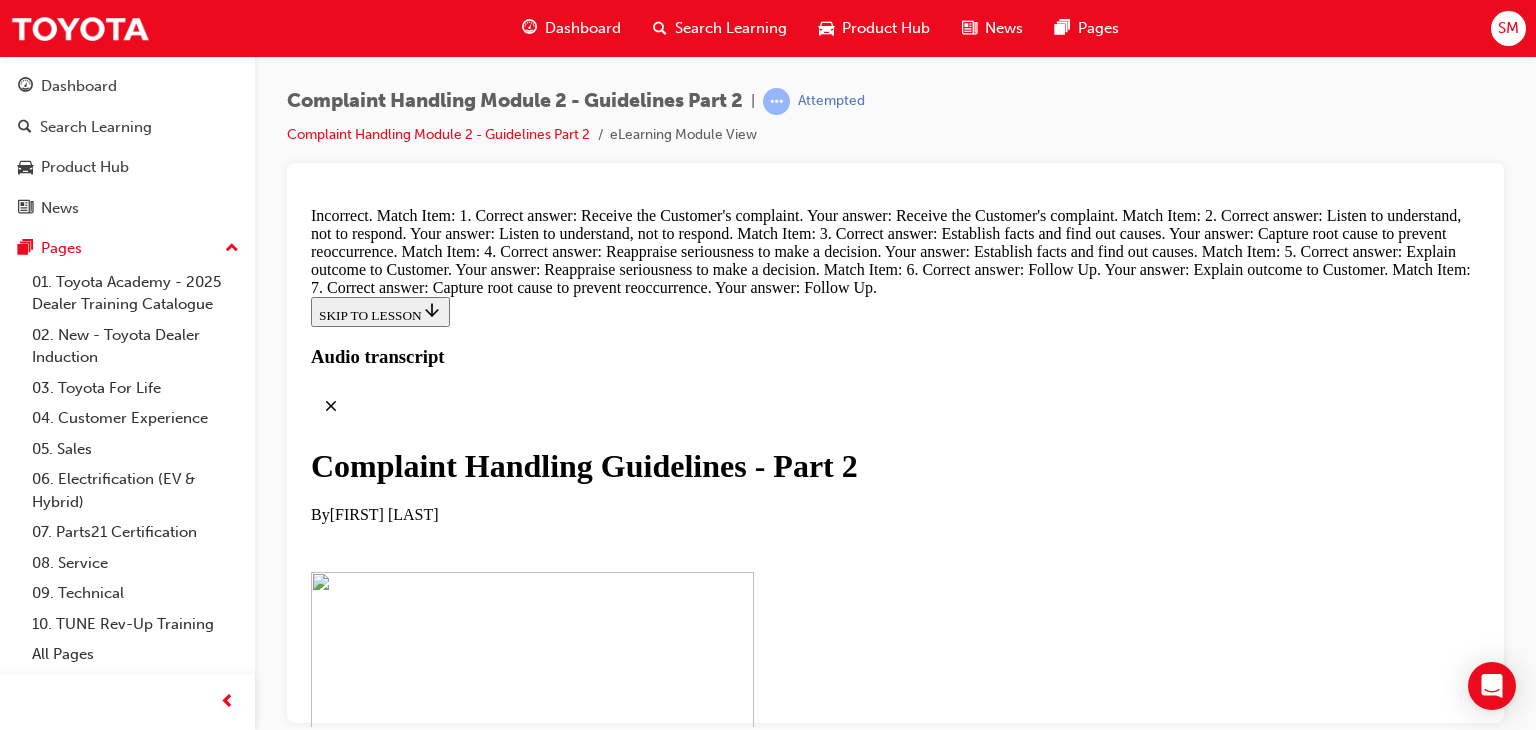 scroll, scrollTop: 13818, scrollLeft: 0, axis: vertical 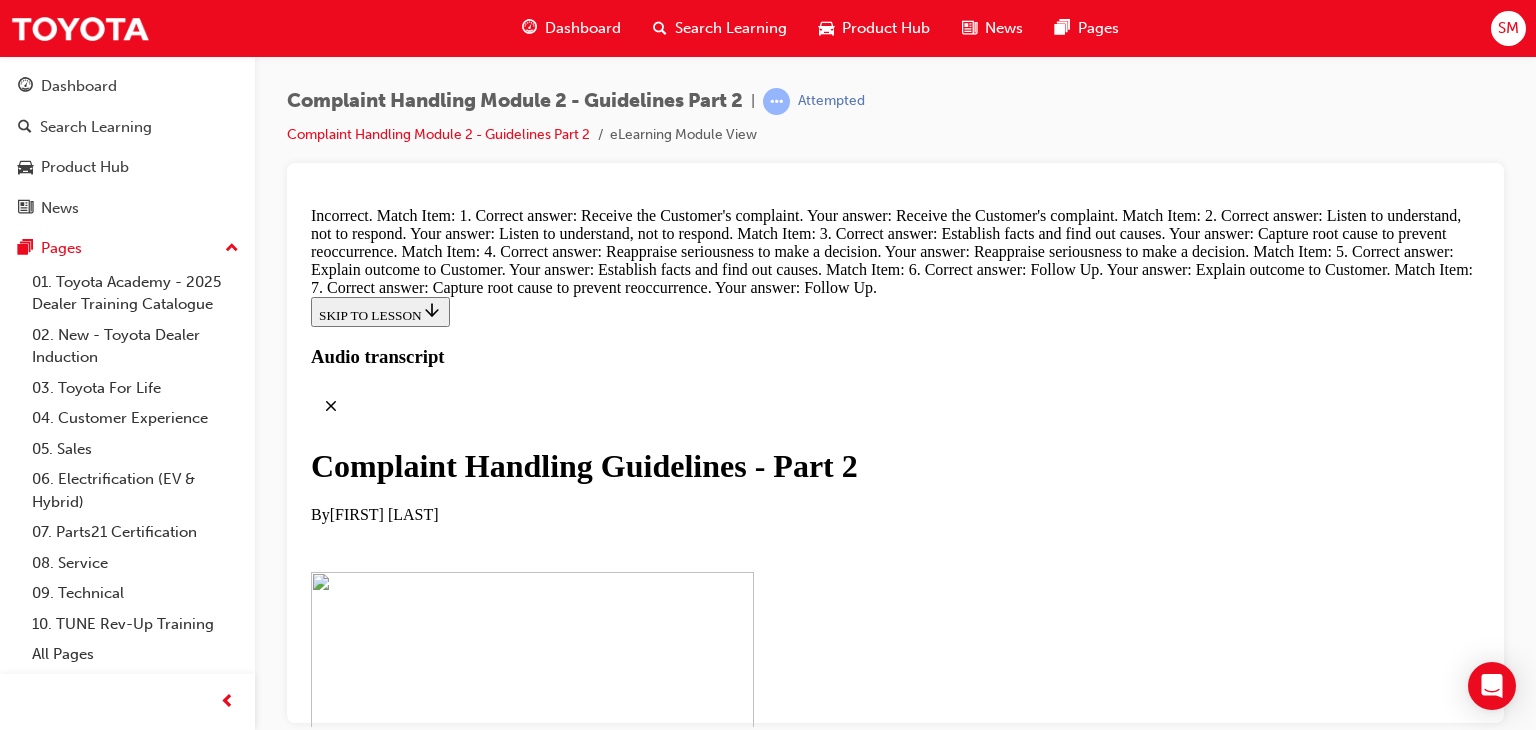 click at bounding box center (359, 23394) 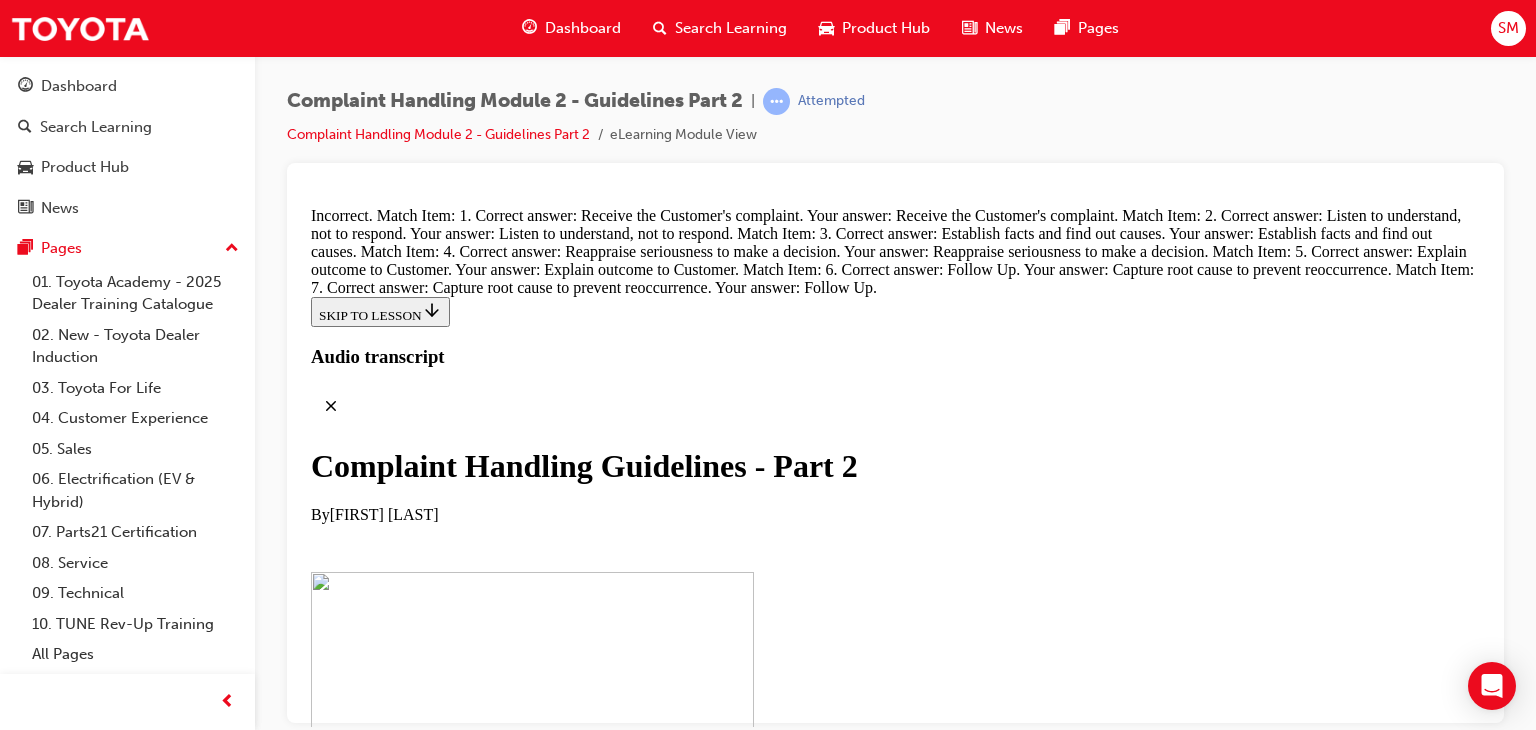 scroll, scrollTop: 14223, scrollLeft: 0, axis: vertical 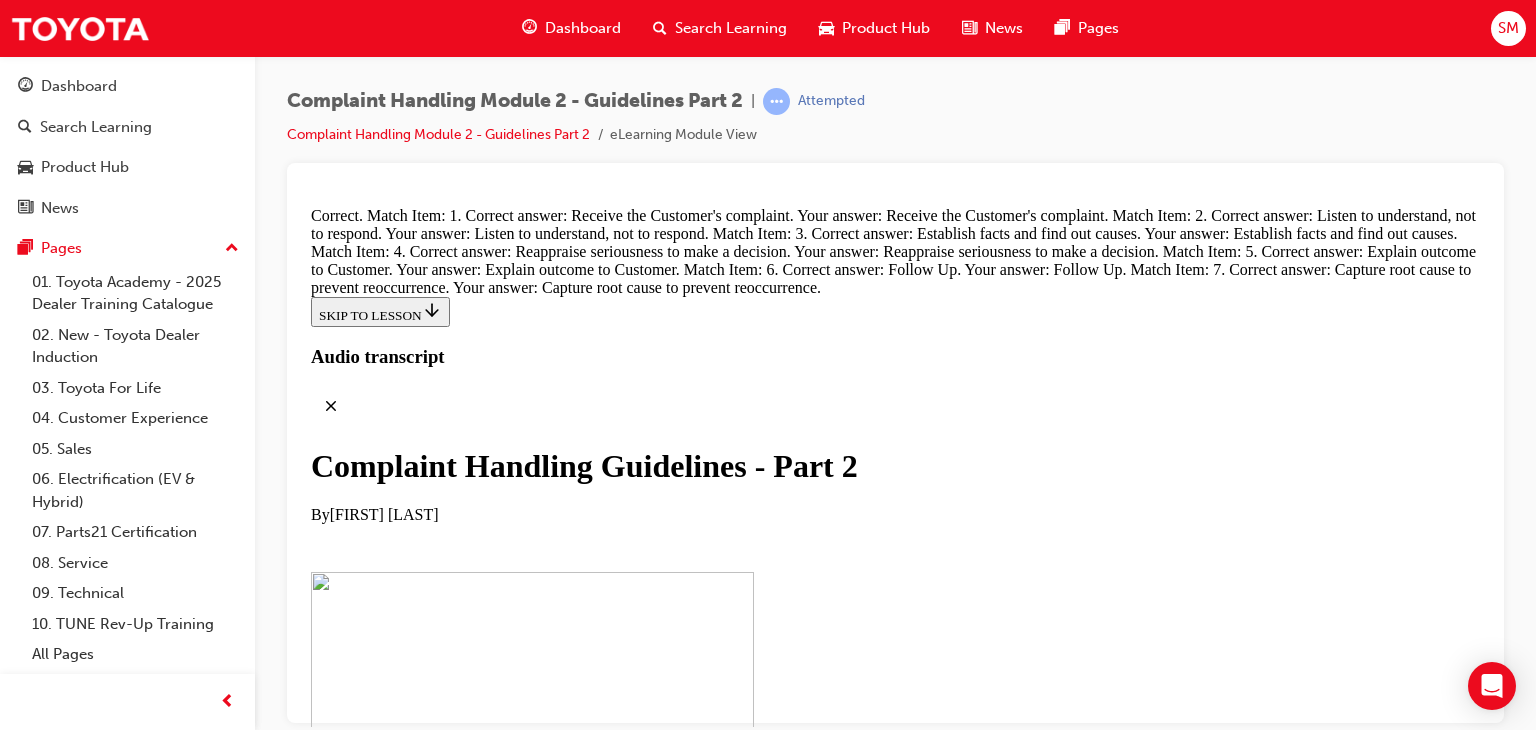 click on "Explaining to the Customer to reason/s why Customer's preferred outcome cannot be supported" at bounding box center (895, 31956) 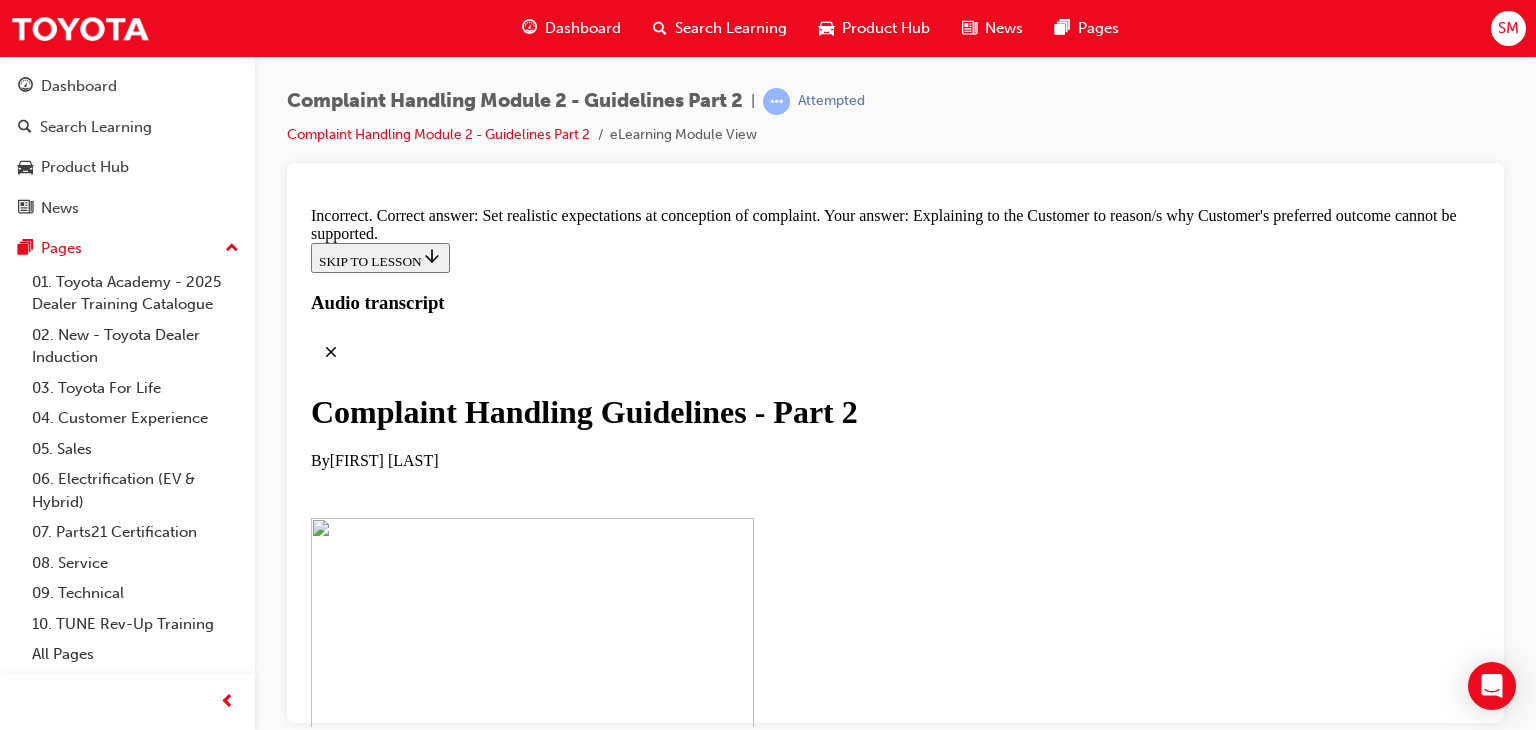 scroll, scrollTop: 15096, scrollLeft: 0, axis: vertical 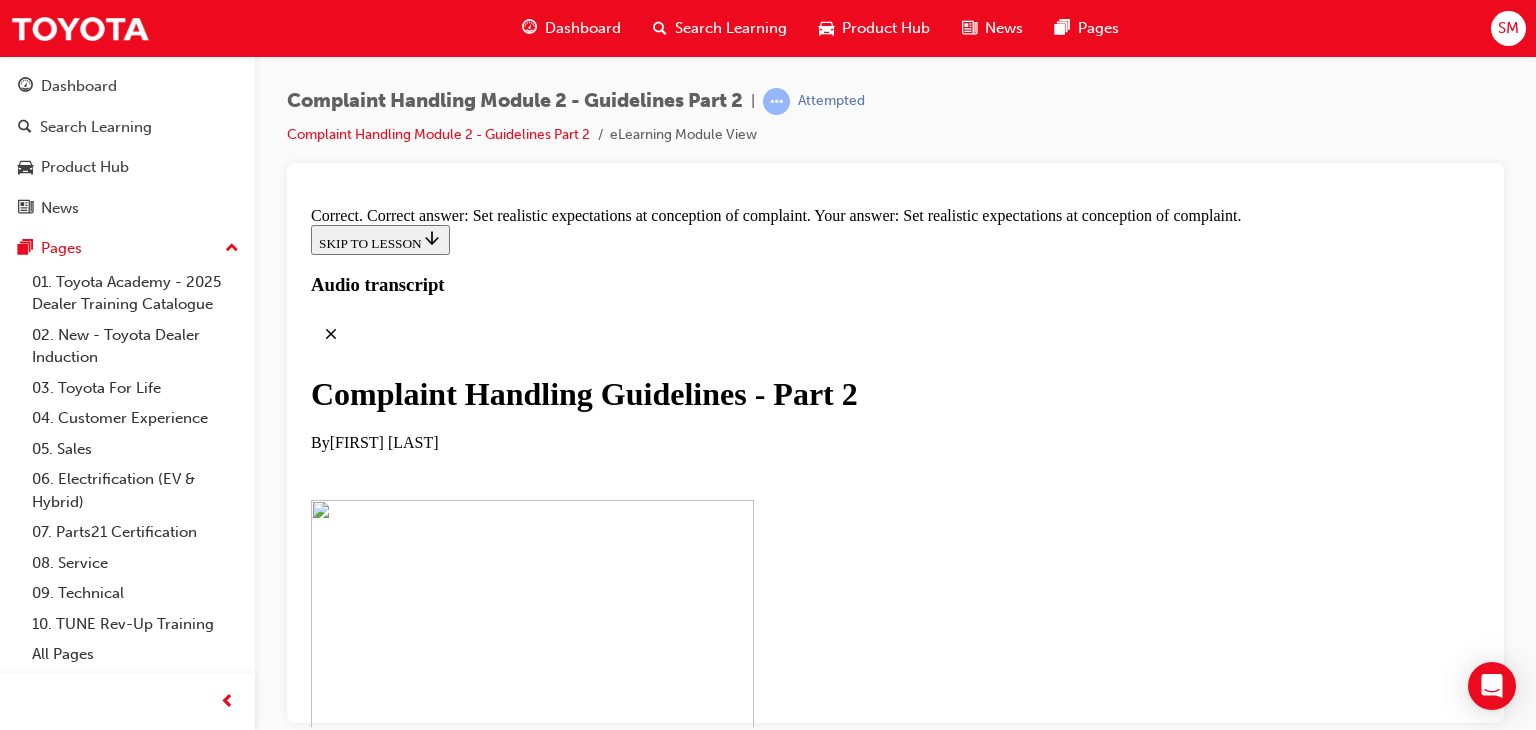 click on "CONTINUE" at bounding box center [353, 32146] 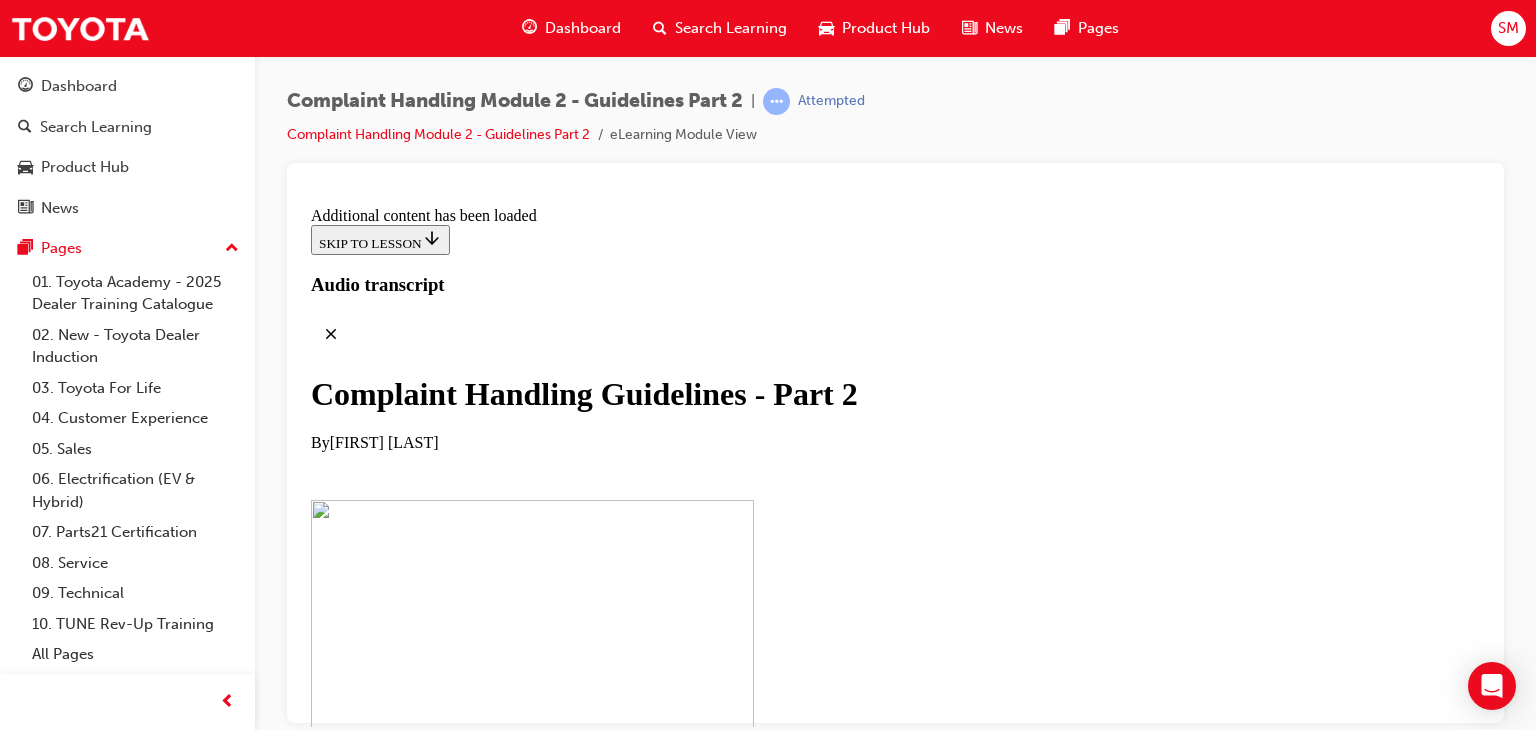 scroll, scrollTop: 16056, scrollLeft: 0, axis: vertical 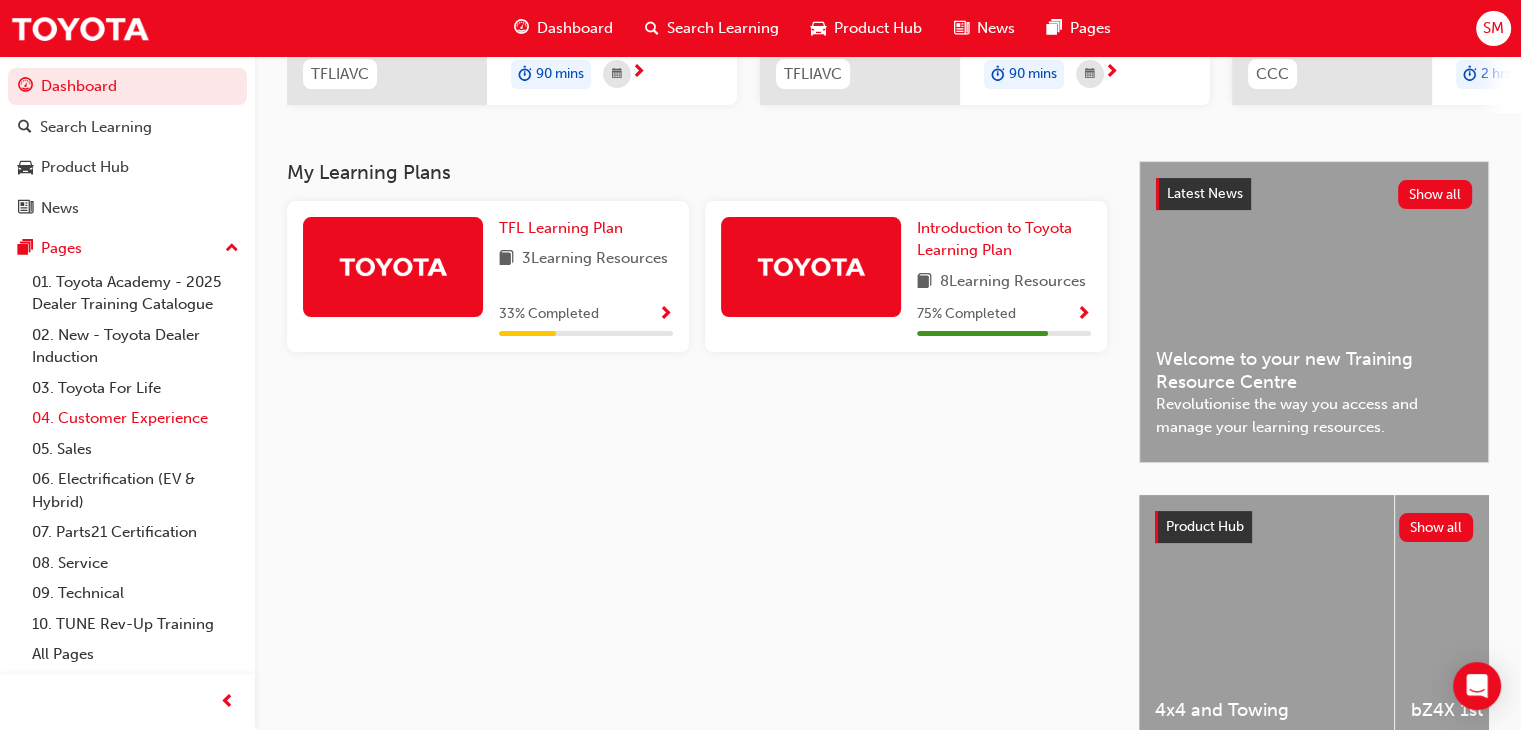 click on "04. Customer Experience" at bounding box center [135, 418] 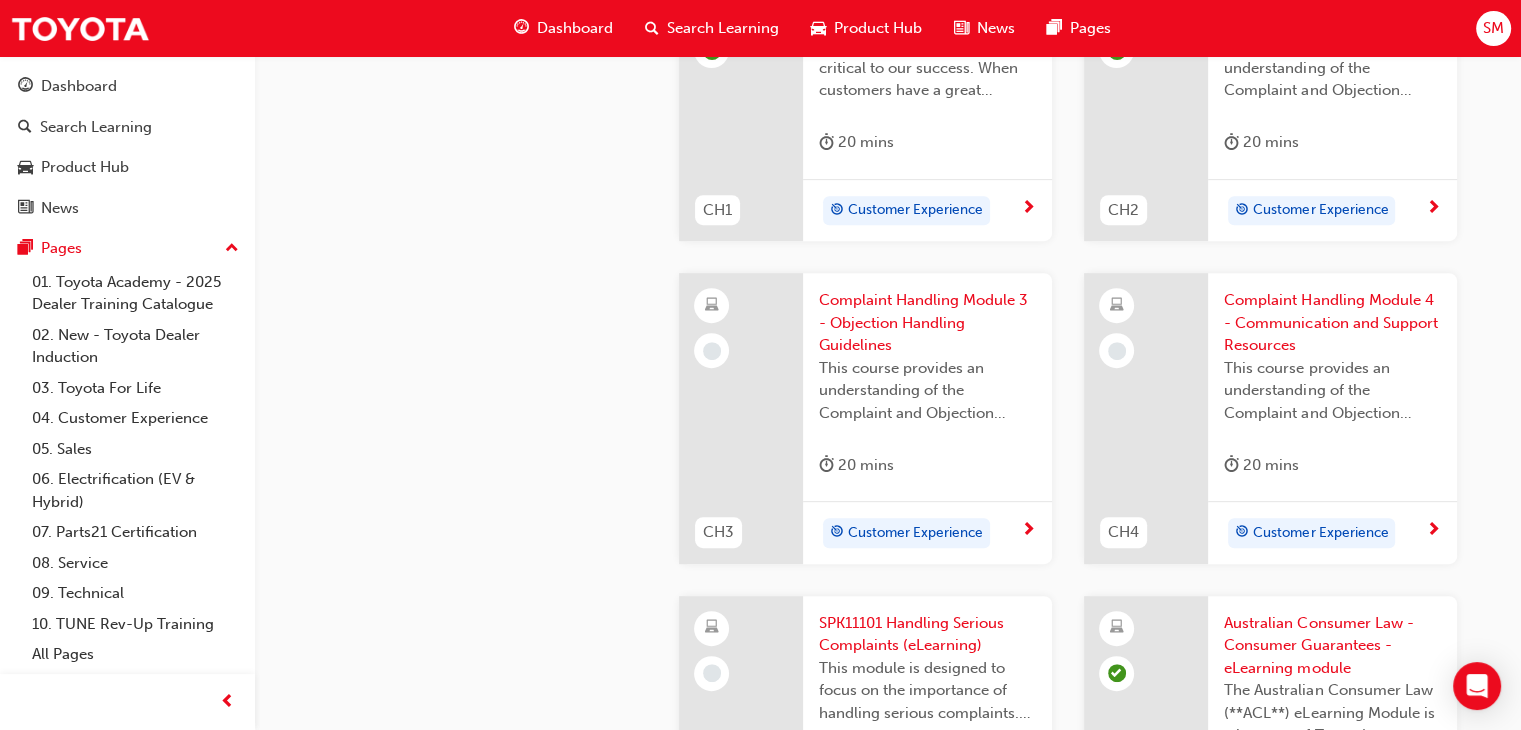 scroll, scrollTop: 844, scrollLeft: 0, axis: vertical 